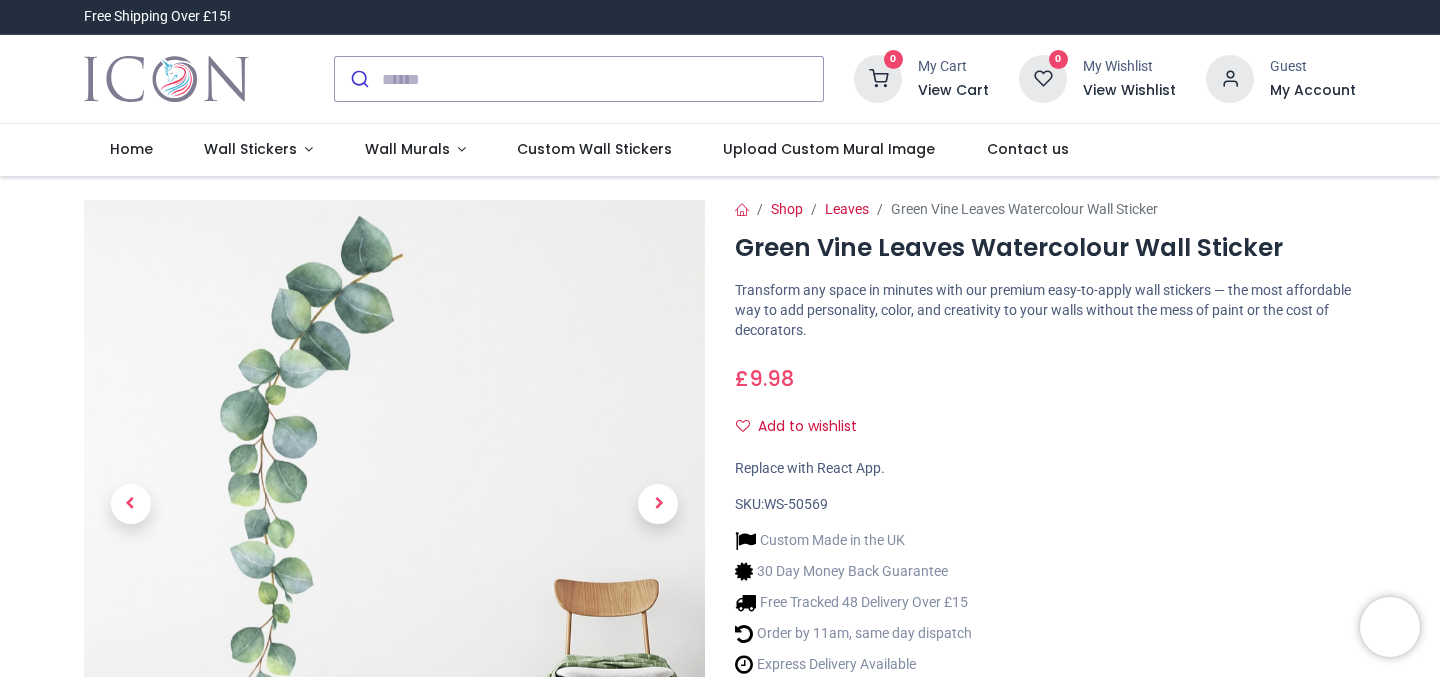 scroll, scrollTop: 0, scrollLeft: 0, axis: both 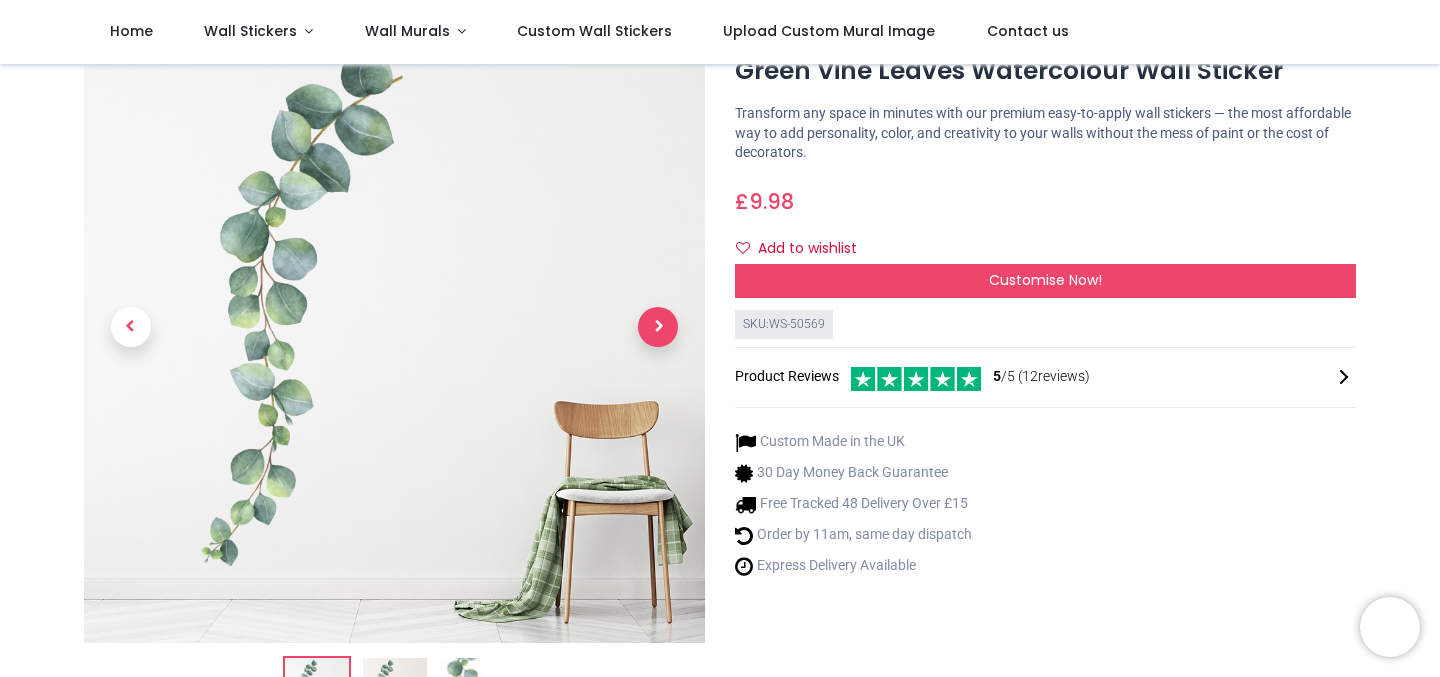 click at bounding box center (658, 327) 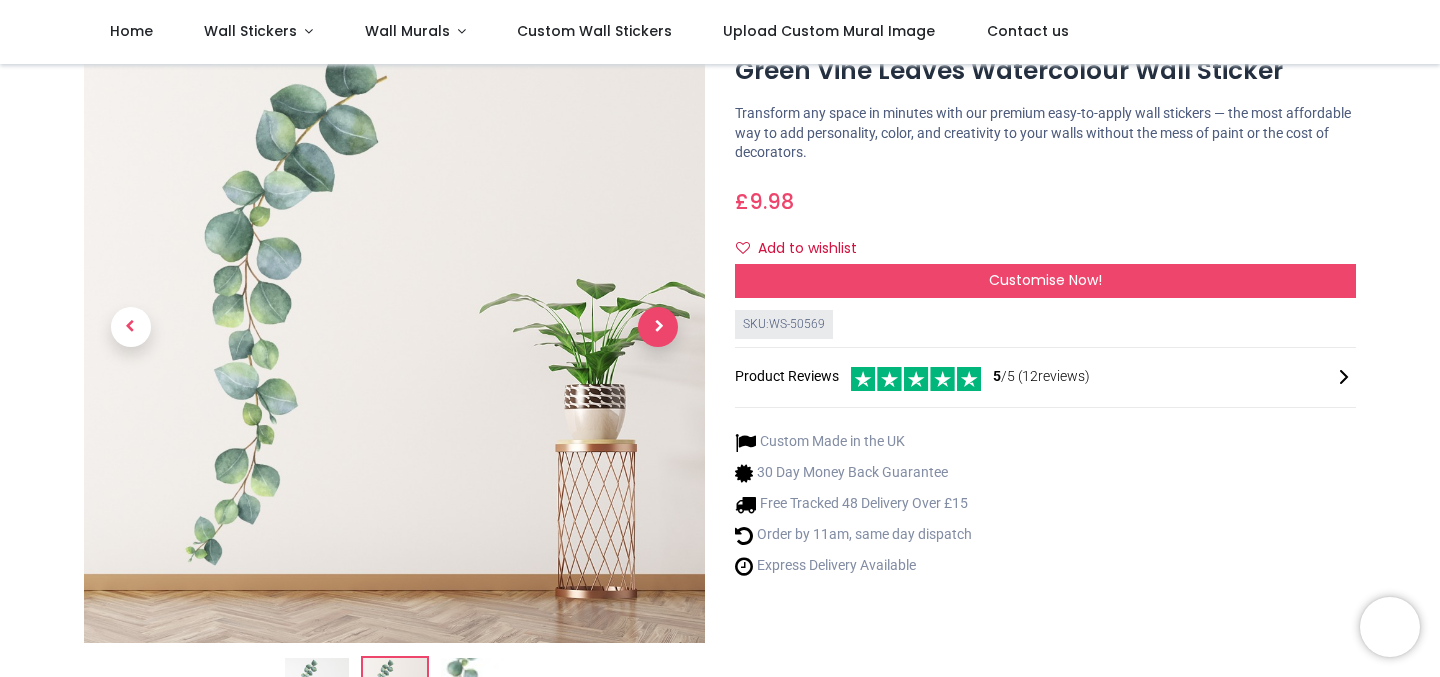 click at bounding box center (658, 327) 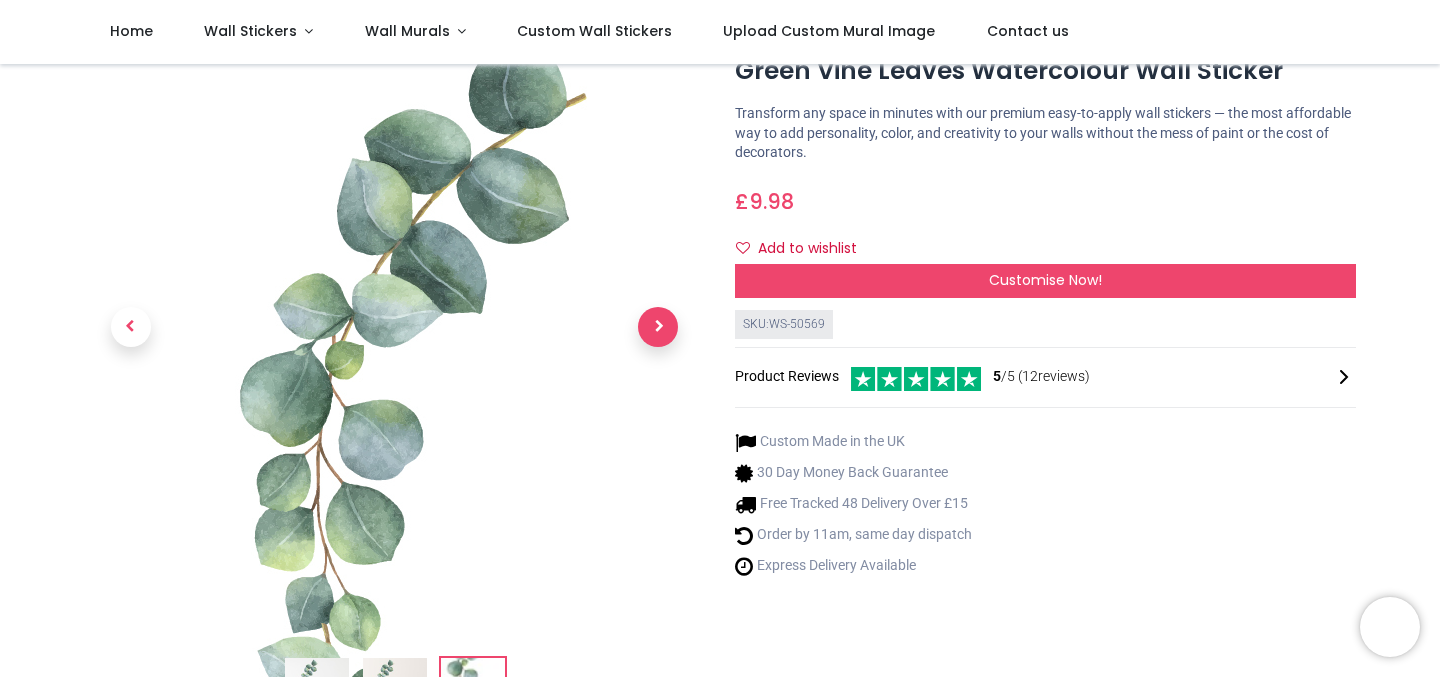 click at bounding box center (658, 327) 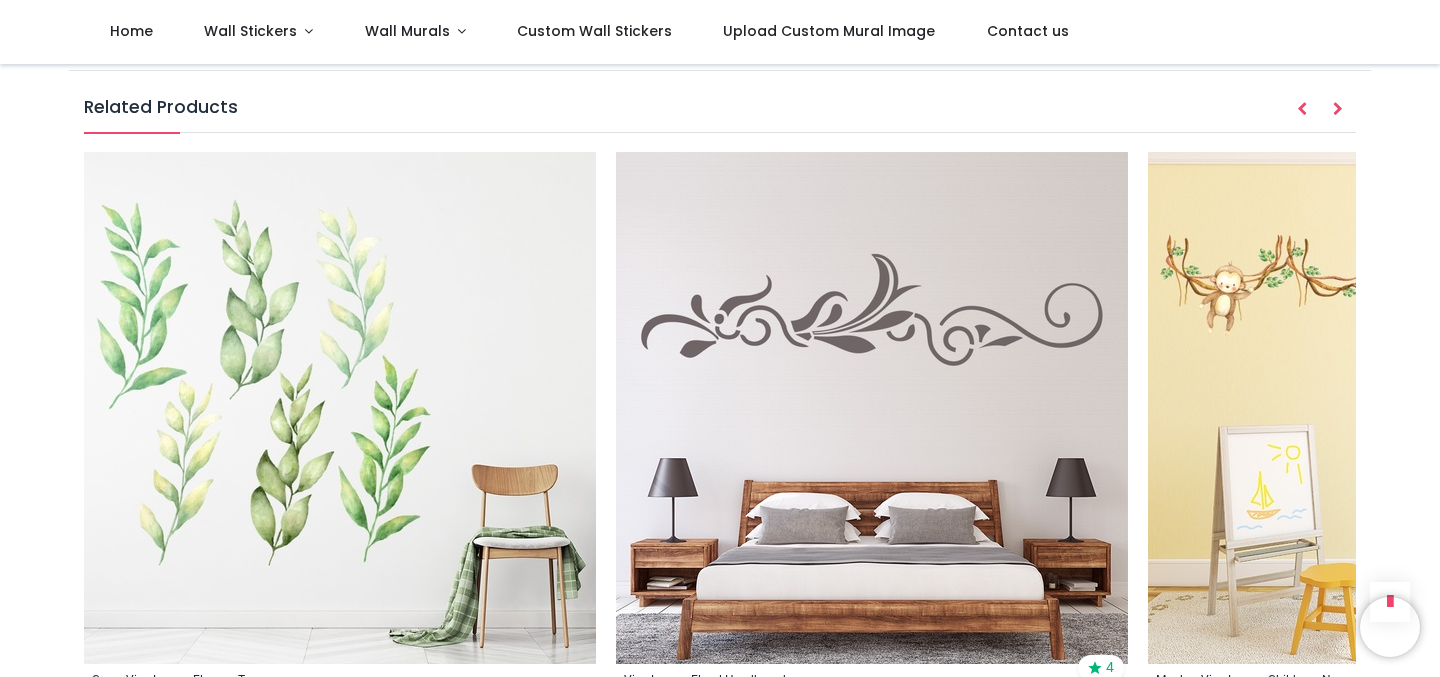 scroll, scrollTop: 2282, scrollLeft: 0, axis: vertical 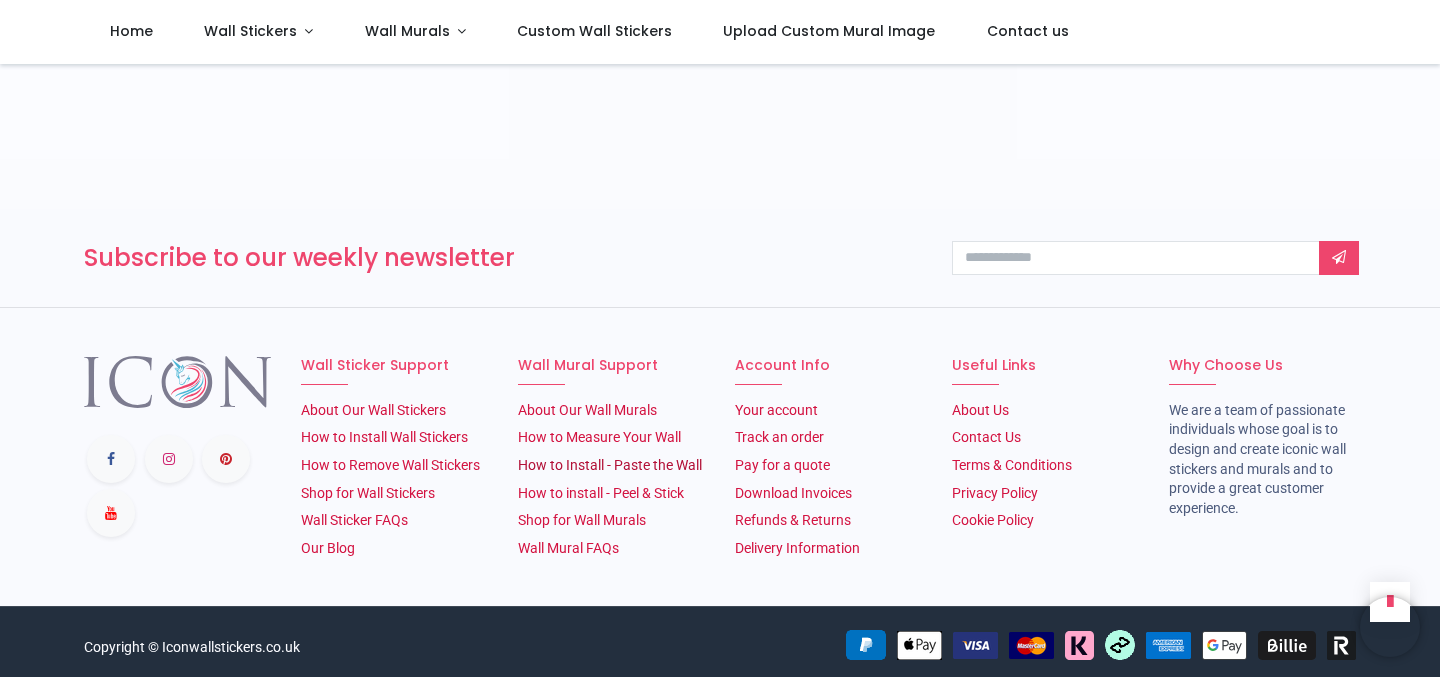 click on "How to Install - Paste the Wall" at bounding box center (610, 465) 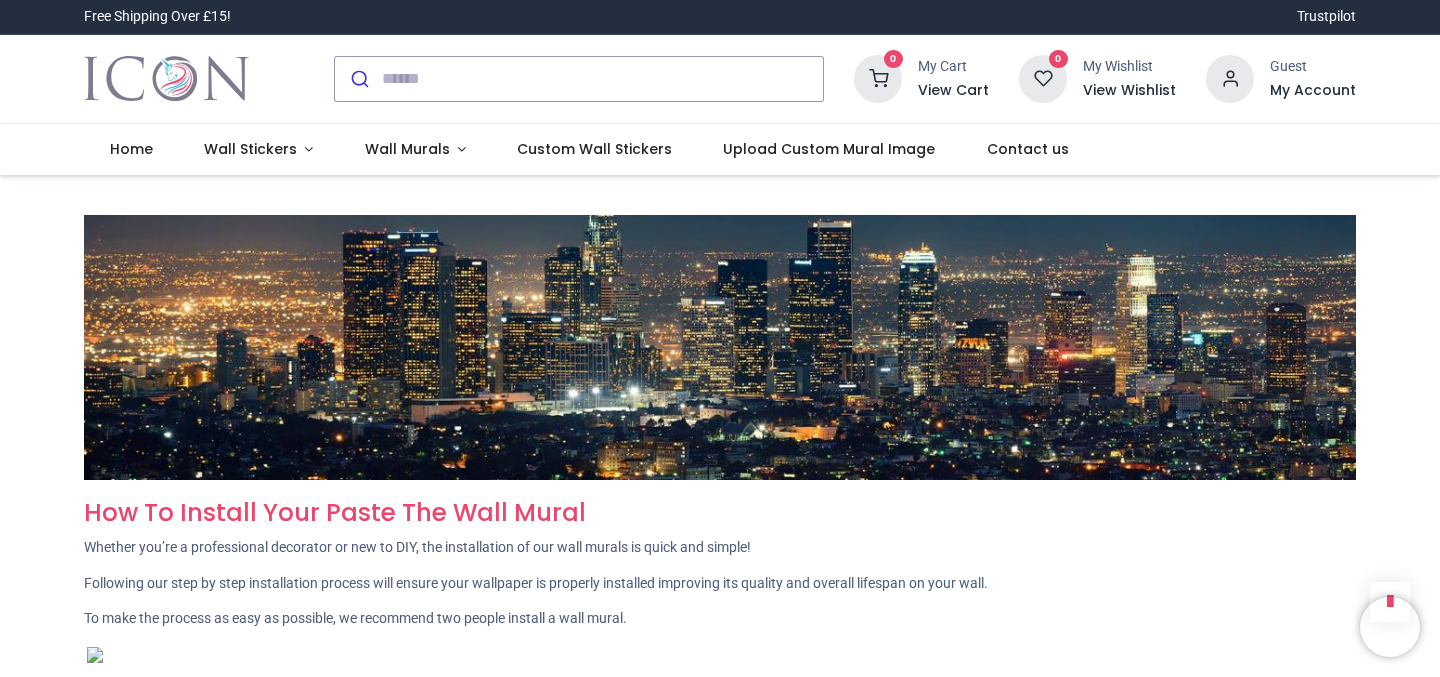 scroll, scrollTop: 0, scrollLeft: 0, axis: both 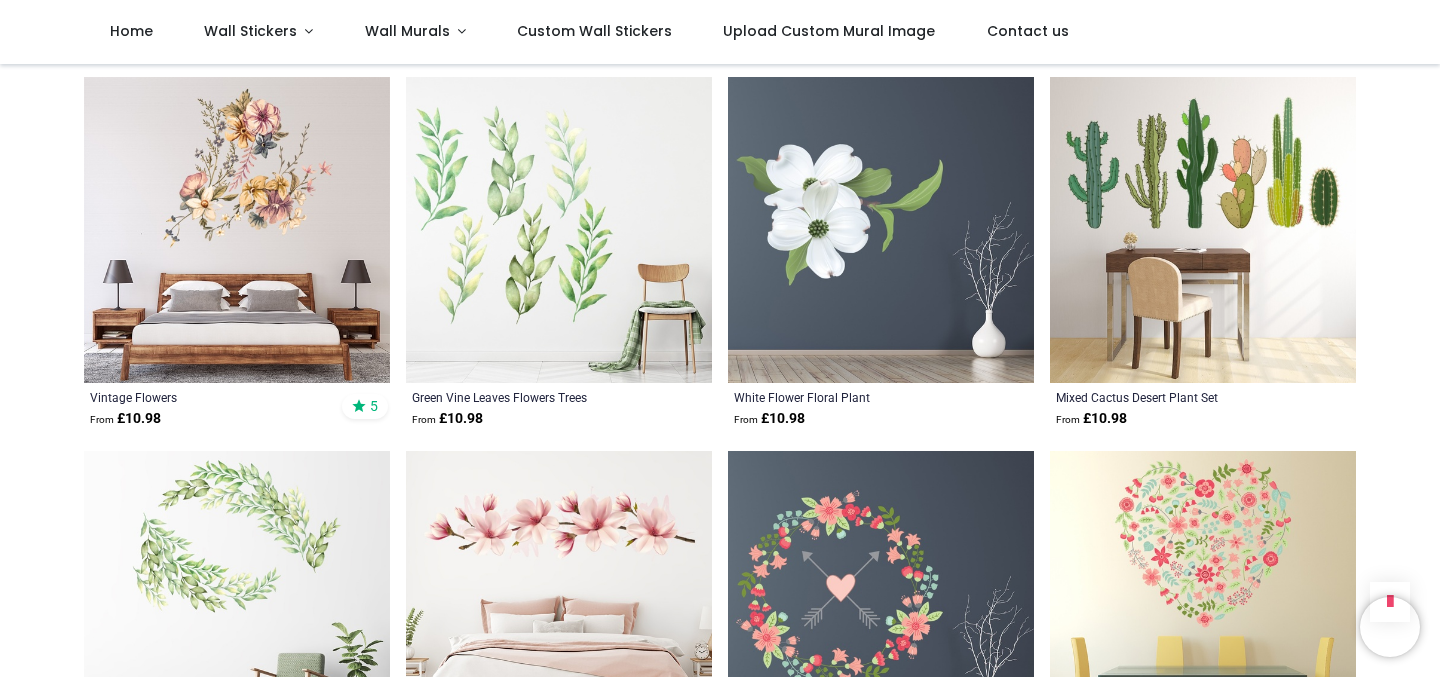 click at bounding box center [559, 230] 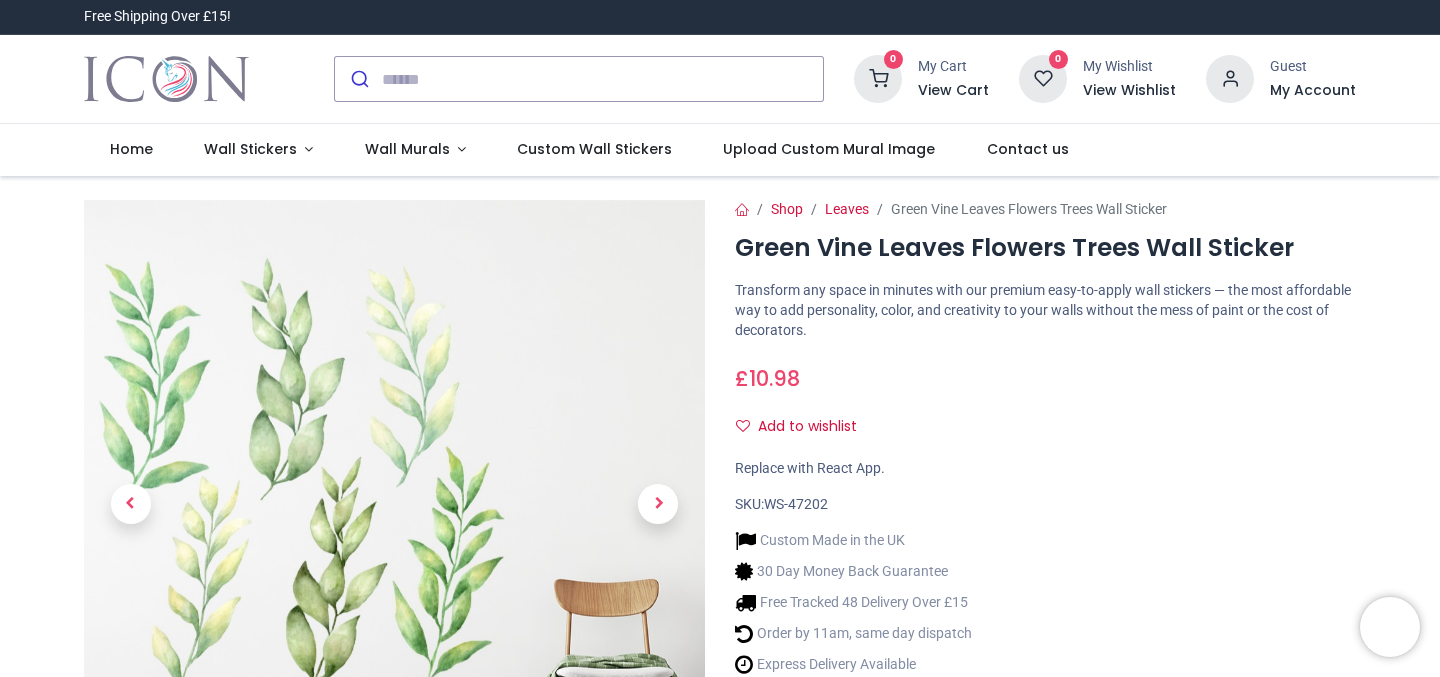 scroll, scrollTop: 0, scrollLeft: 0, axis: both 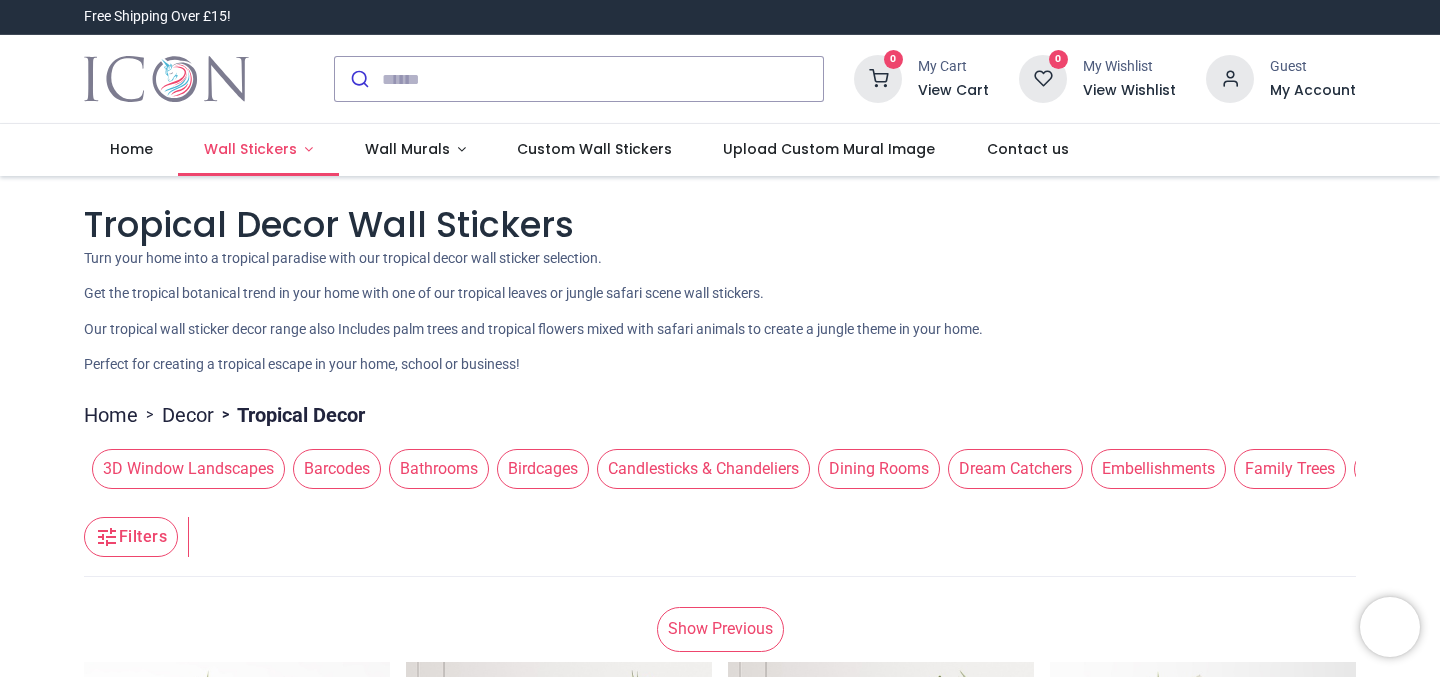 click on "Wall Stickers" at bounding box center (250, 149) 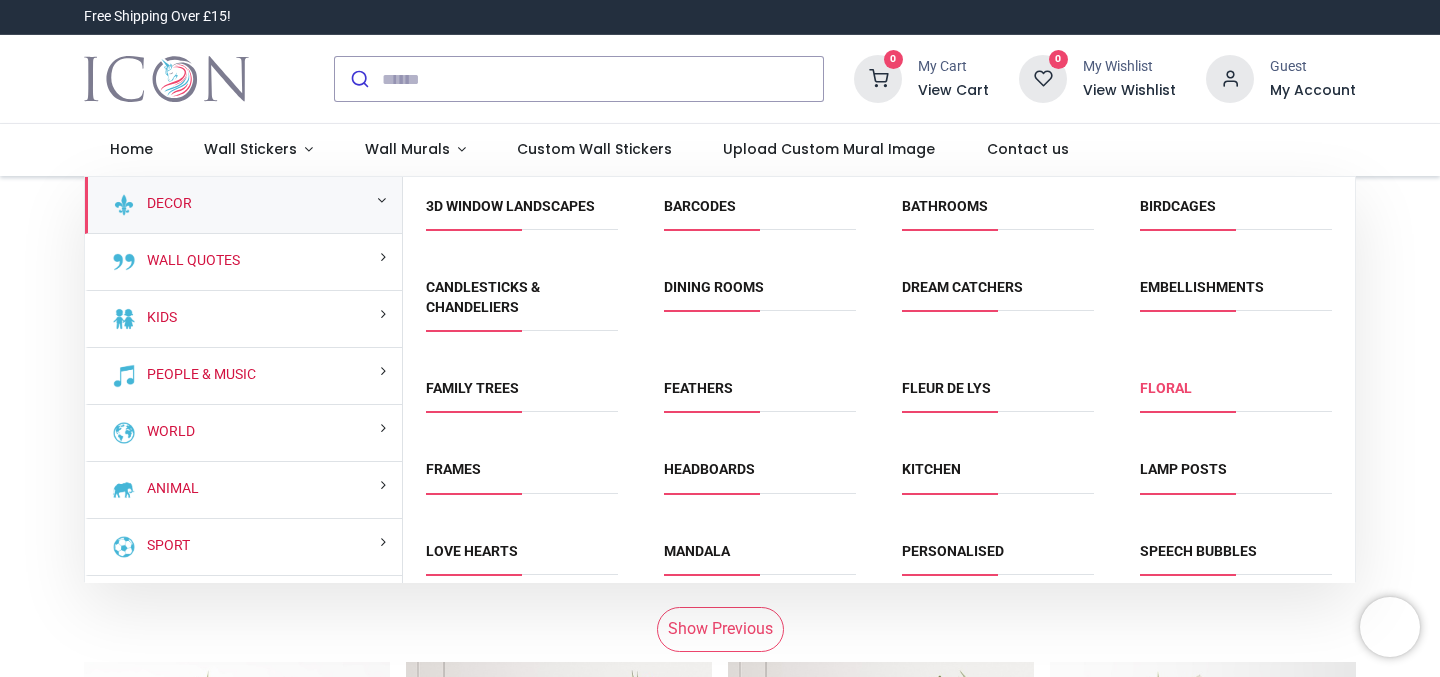 click on "Floral" at bounding box center (1166, 388) 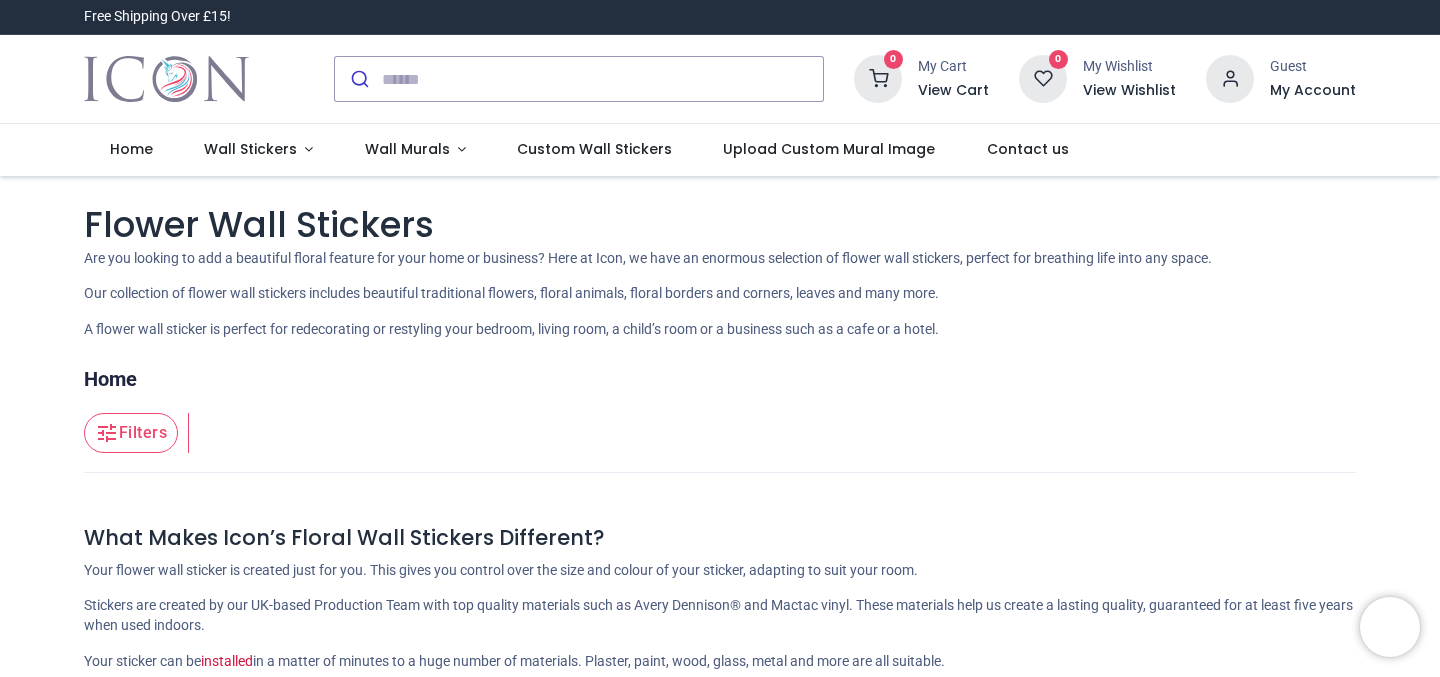 scroll, scrollTop: 0, scrollLeft: 0, axis: both 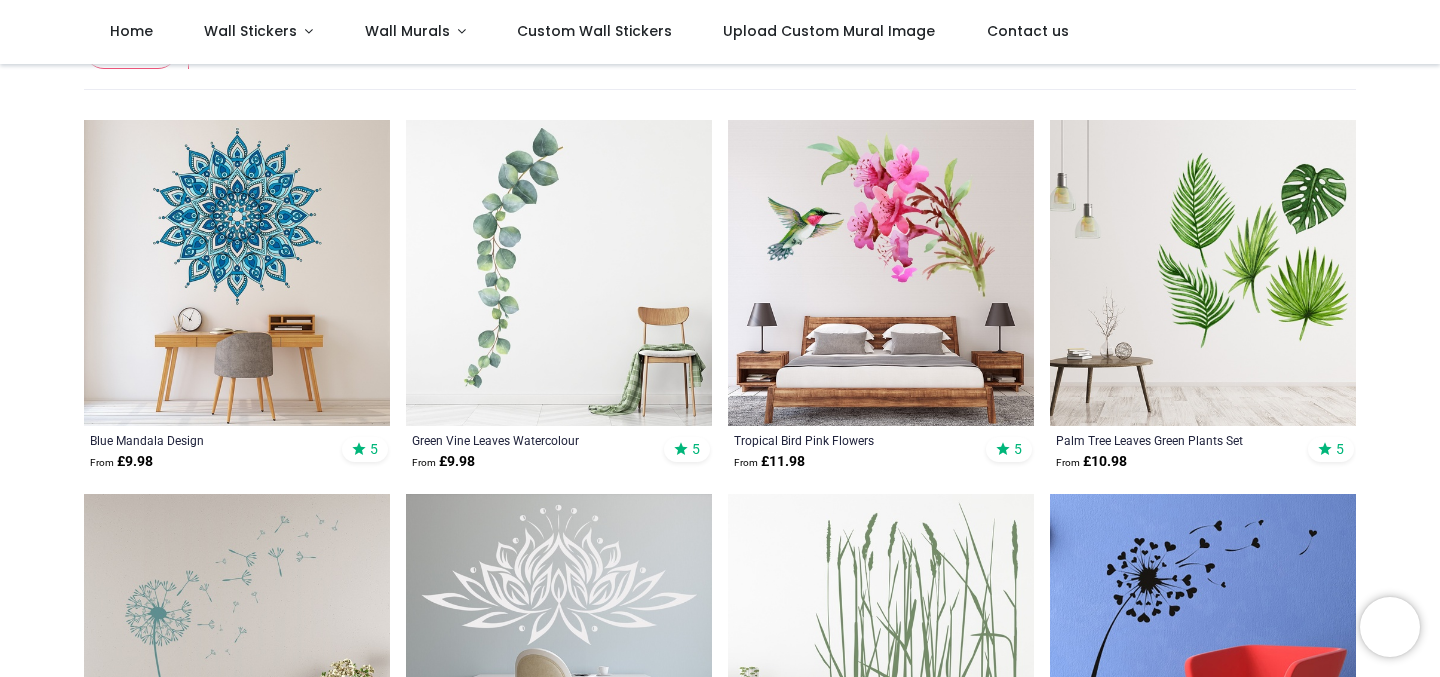 click at bounding box center [559, 273] 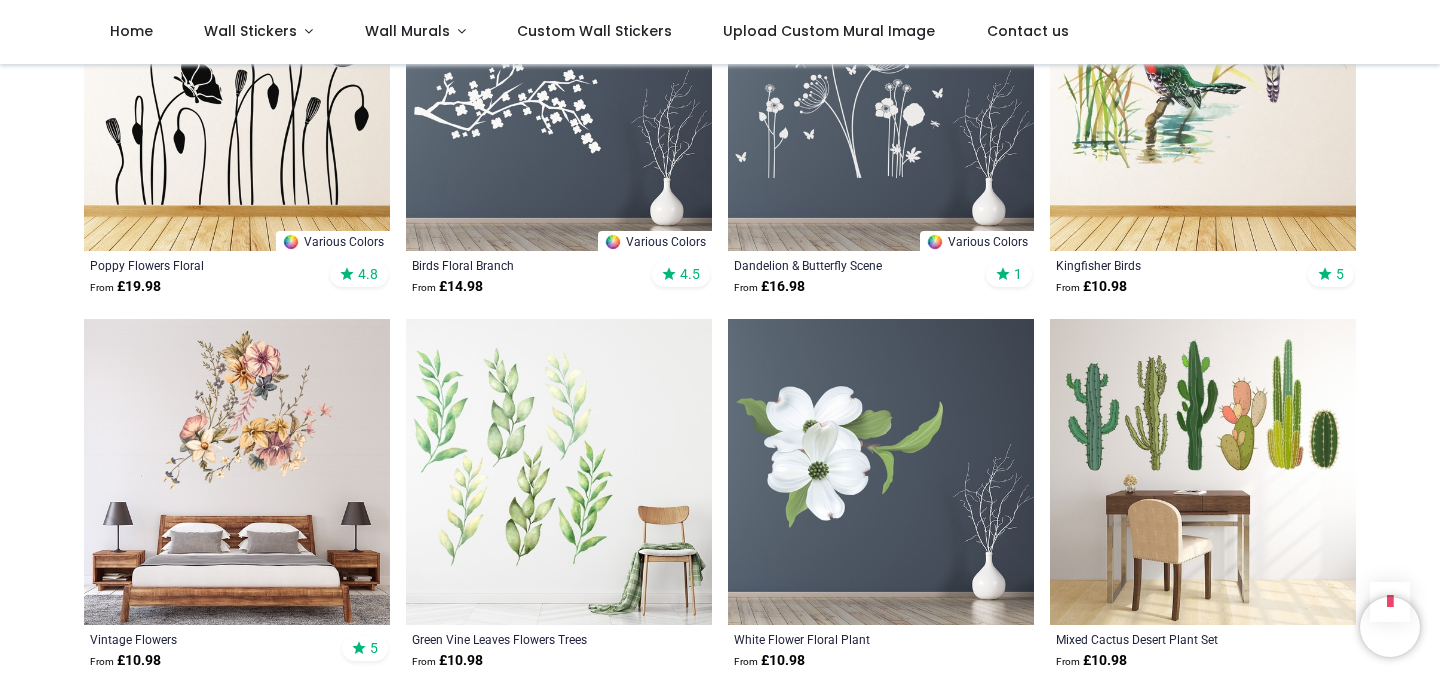 scroll, scrollTop: 2390, scrollLeft: 0, axis: vertical 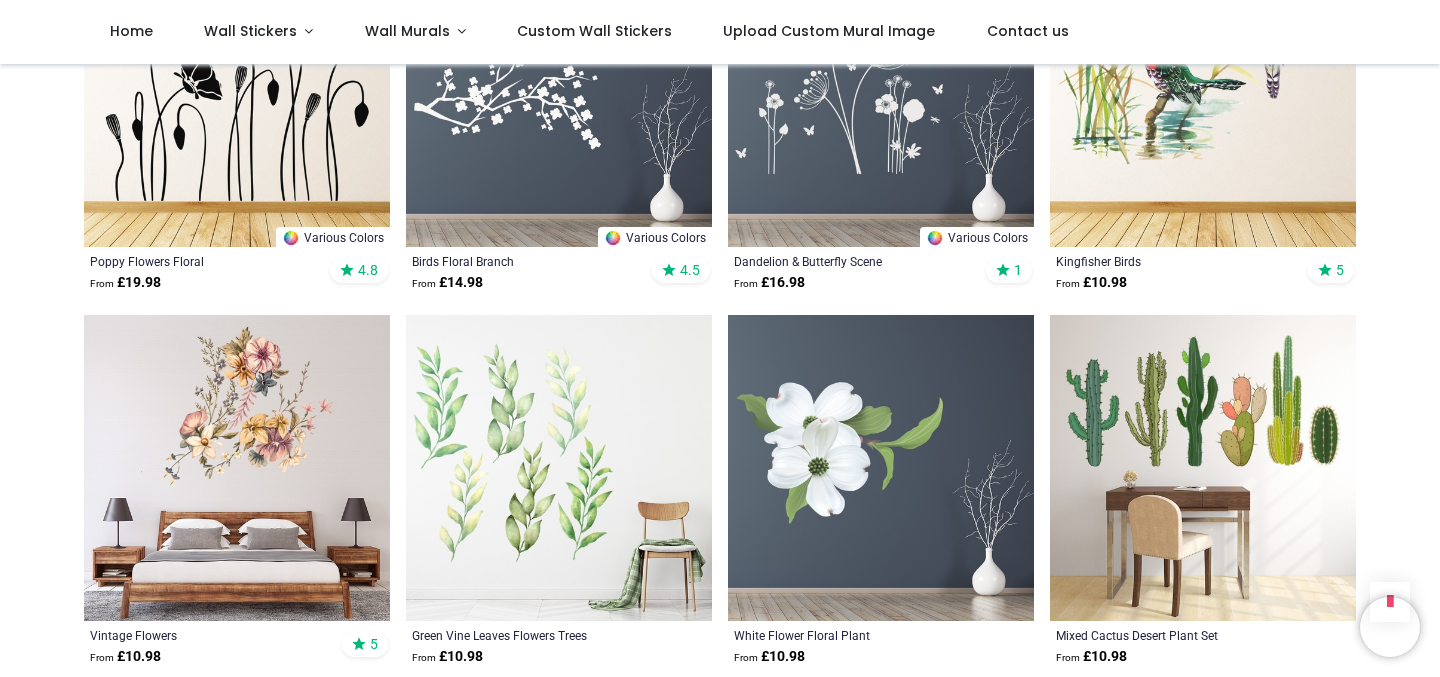 click at bounding box center (559, 468) 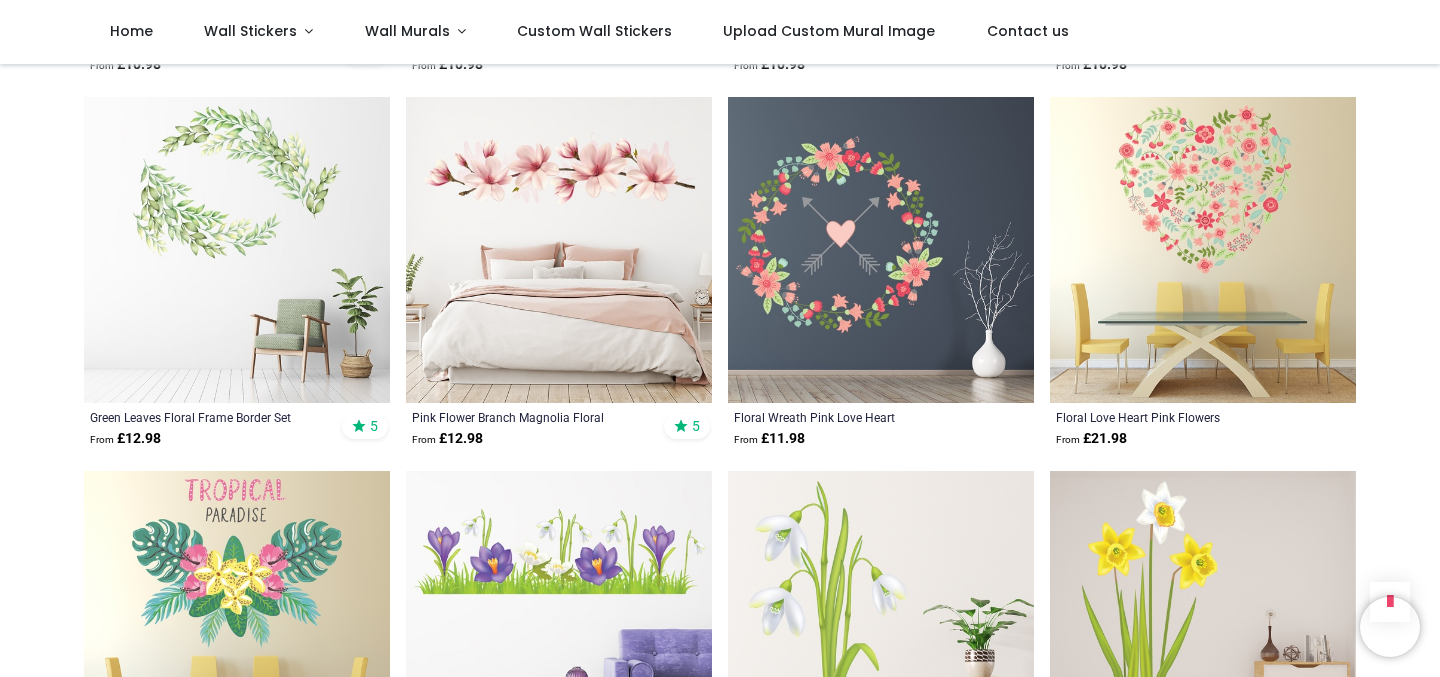 scroll, scrollTop: 2987, scrollLeft: 0, axis: vertical 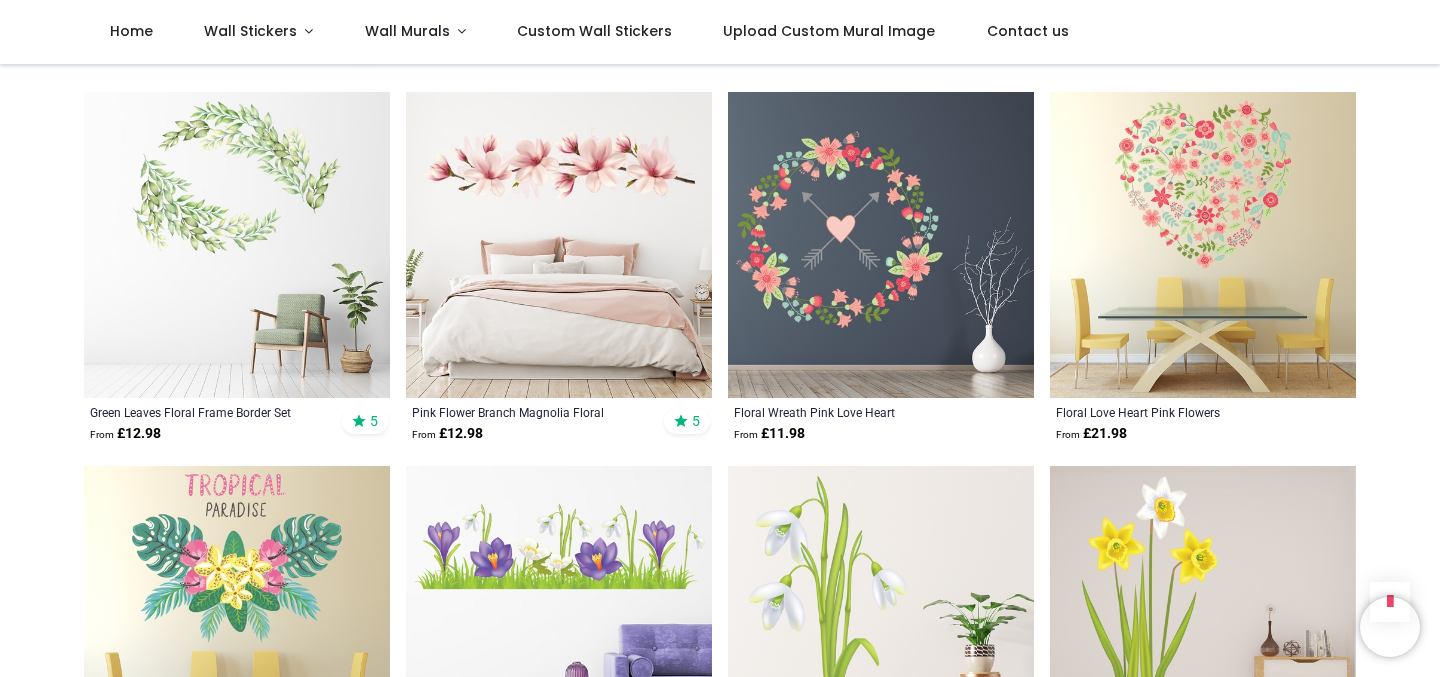 click at bounding box center (237, 245) 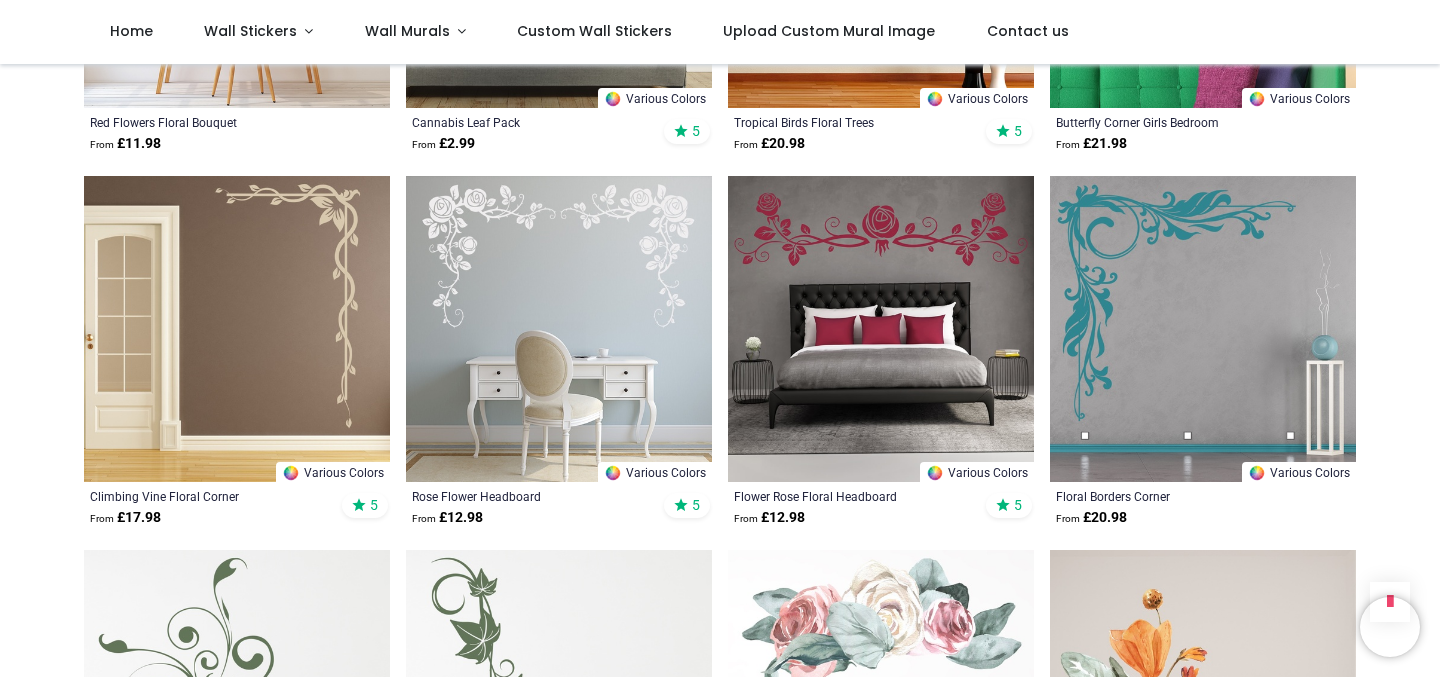 scroll, scrollTop: 4779, scrollLeft: 0, axis: vertical 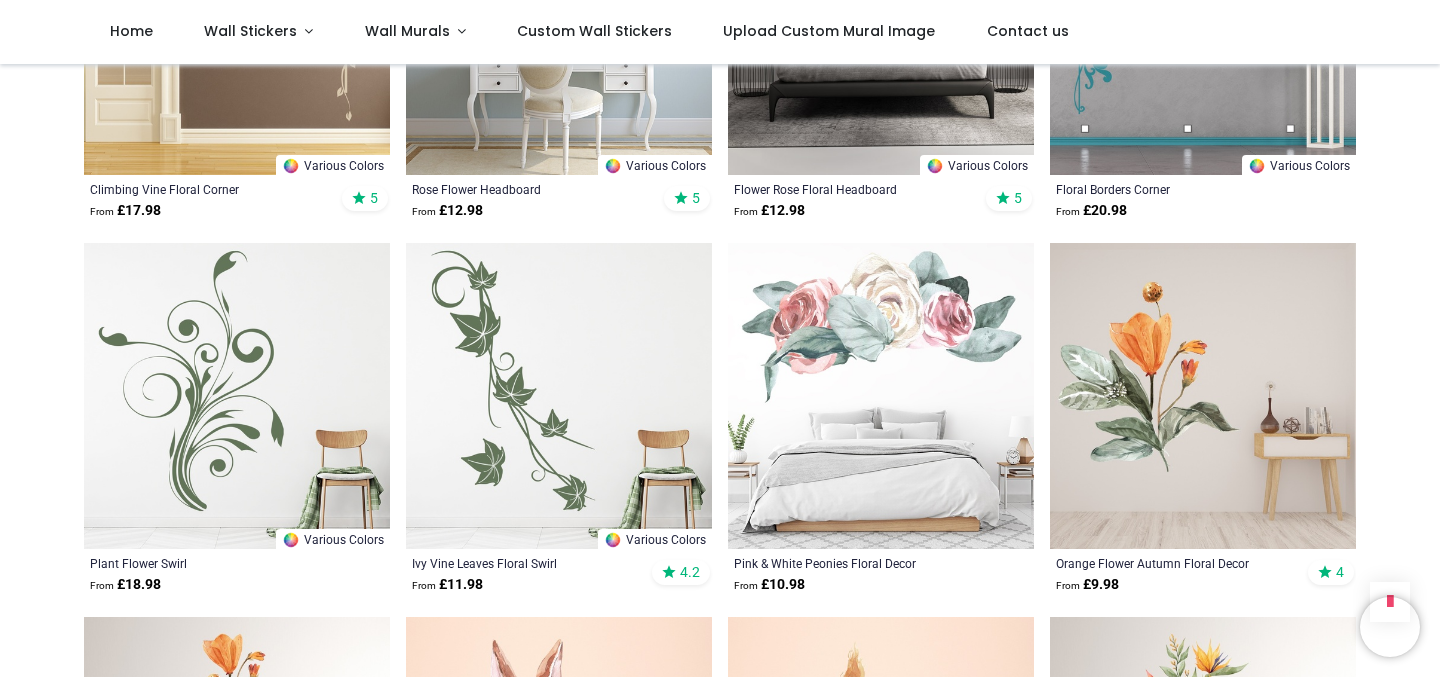 click at bounding box center (237, 396) 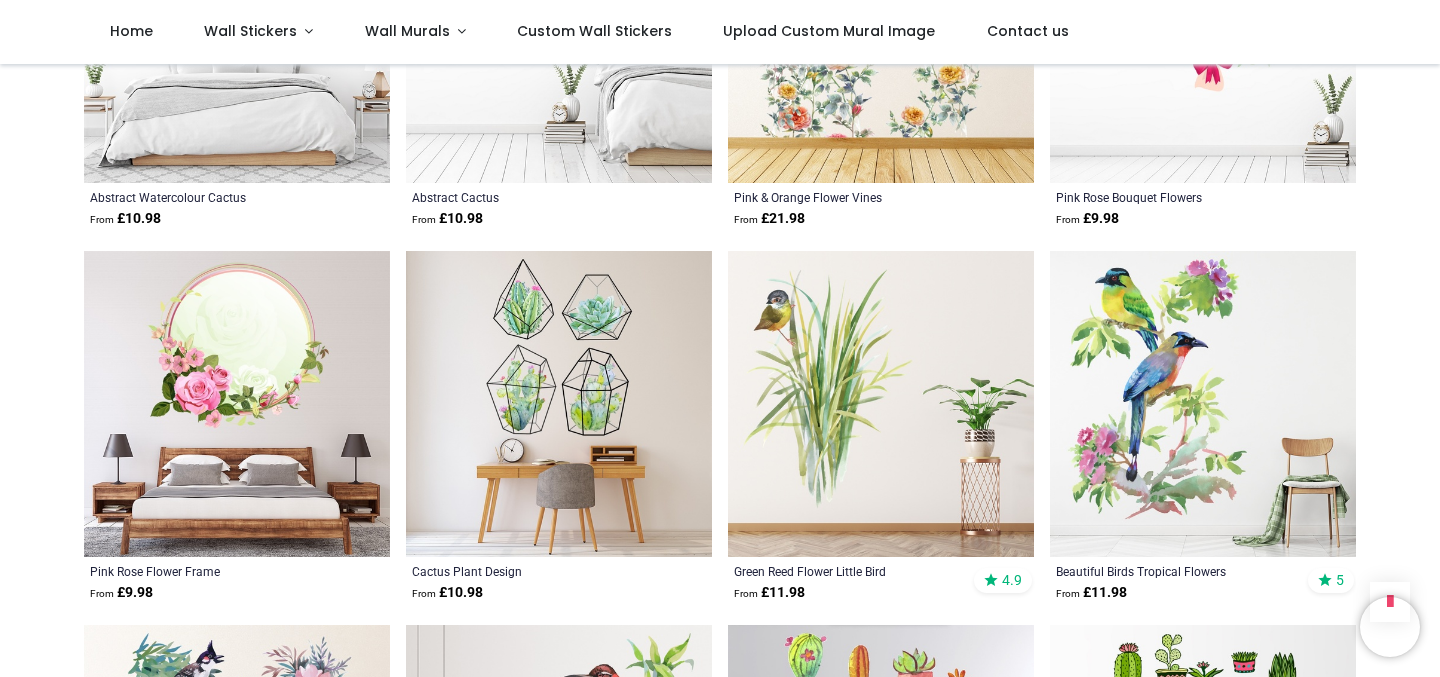 scroll, scrollTop: 9566, scrollLeft: 0, axis: vertical 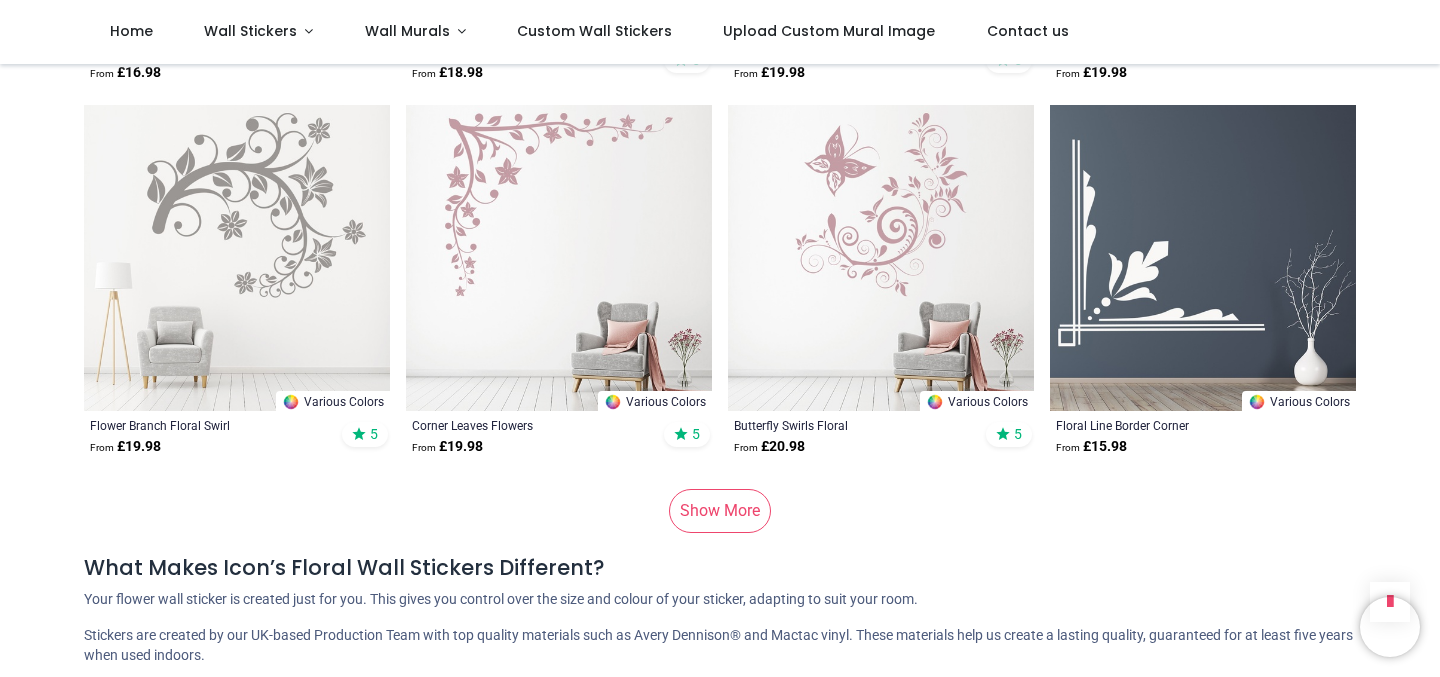 click on "Show More" at bounding box center [720, 511] 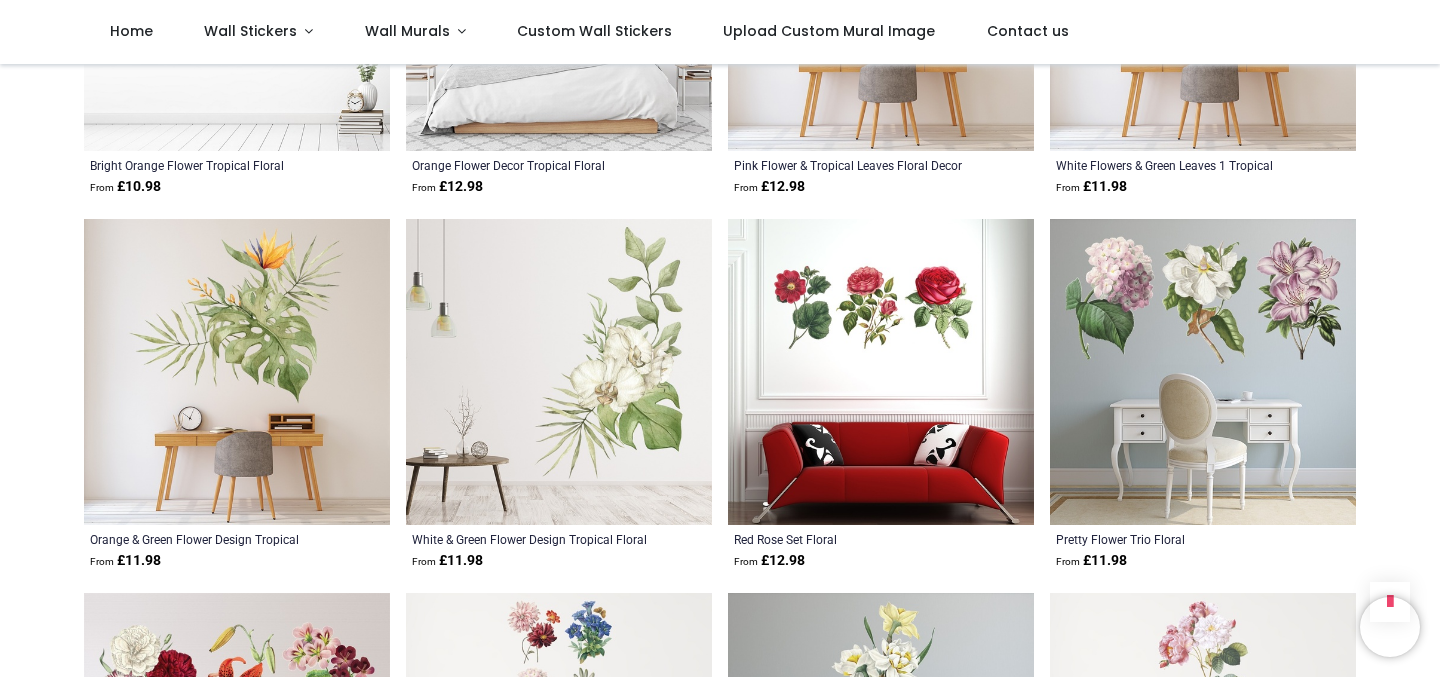 scroll, scrollTop: 14468, scrollLeft: 0, axis: vertical 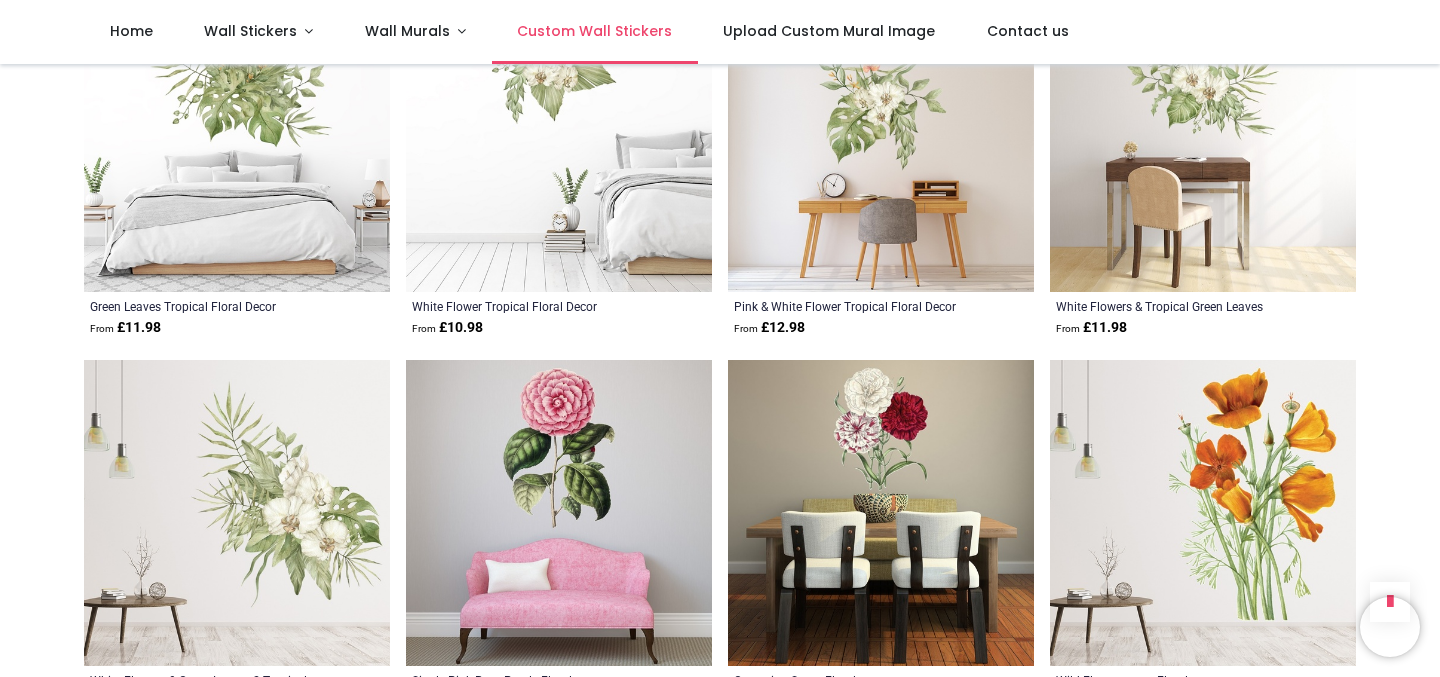 click on "Custom Wall Stickers" at bounding box center [594, 31] 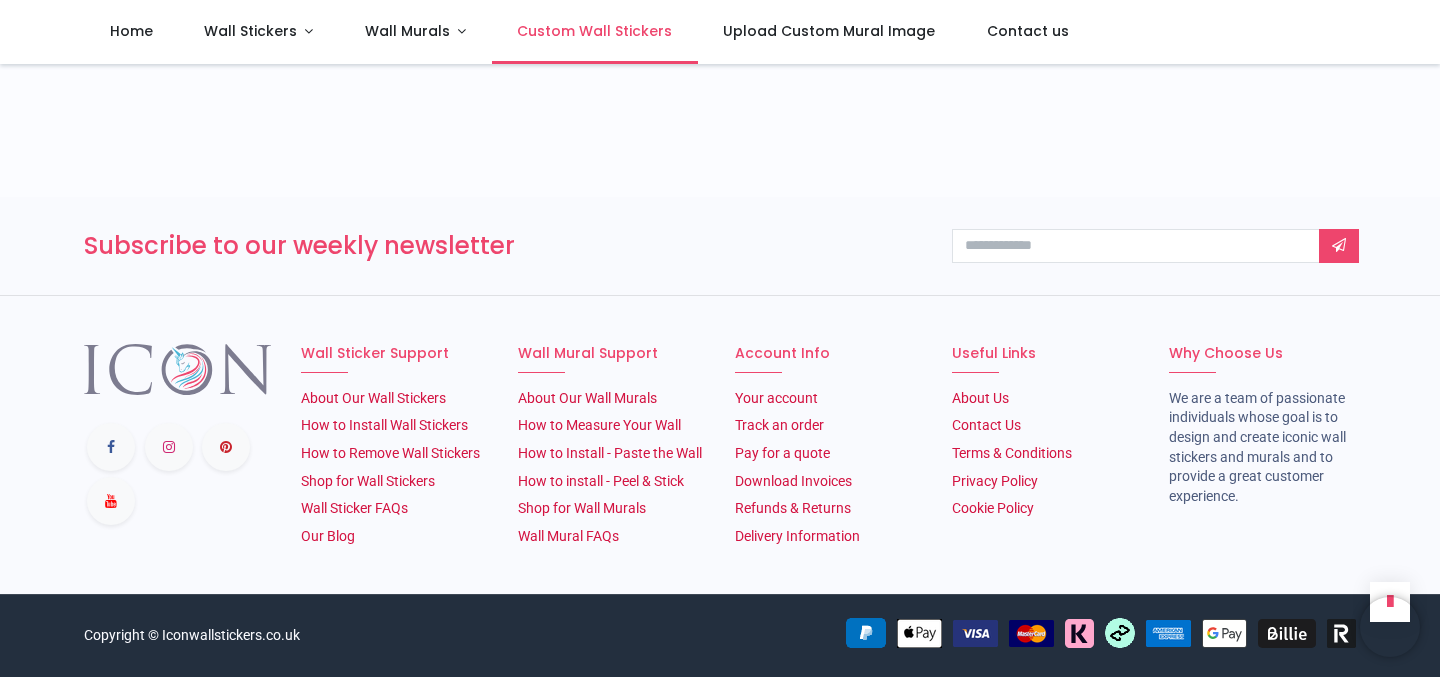 scroll, scrollTop: 3523, scrollLeft: 0, axis: vertical 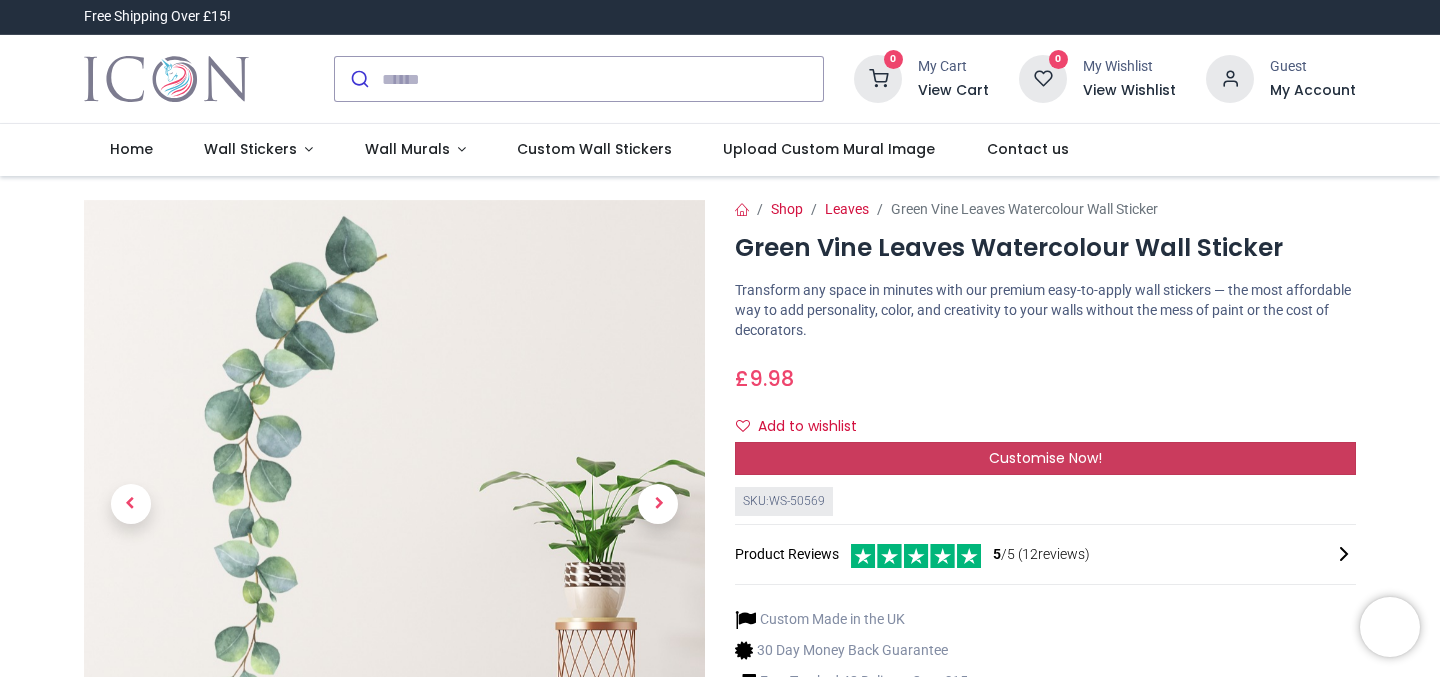 click on "Customise Now!" at bounding box center (1045, 459) 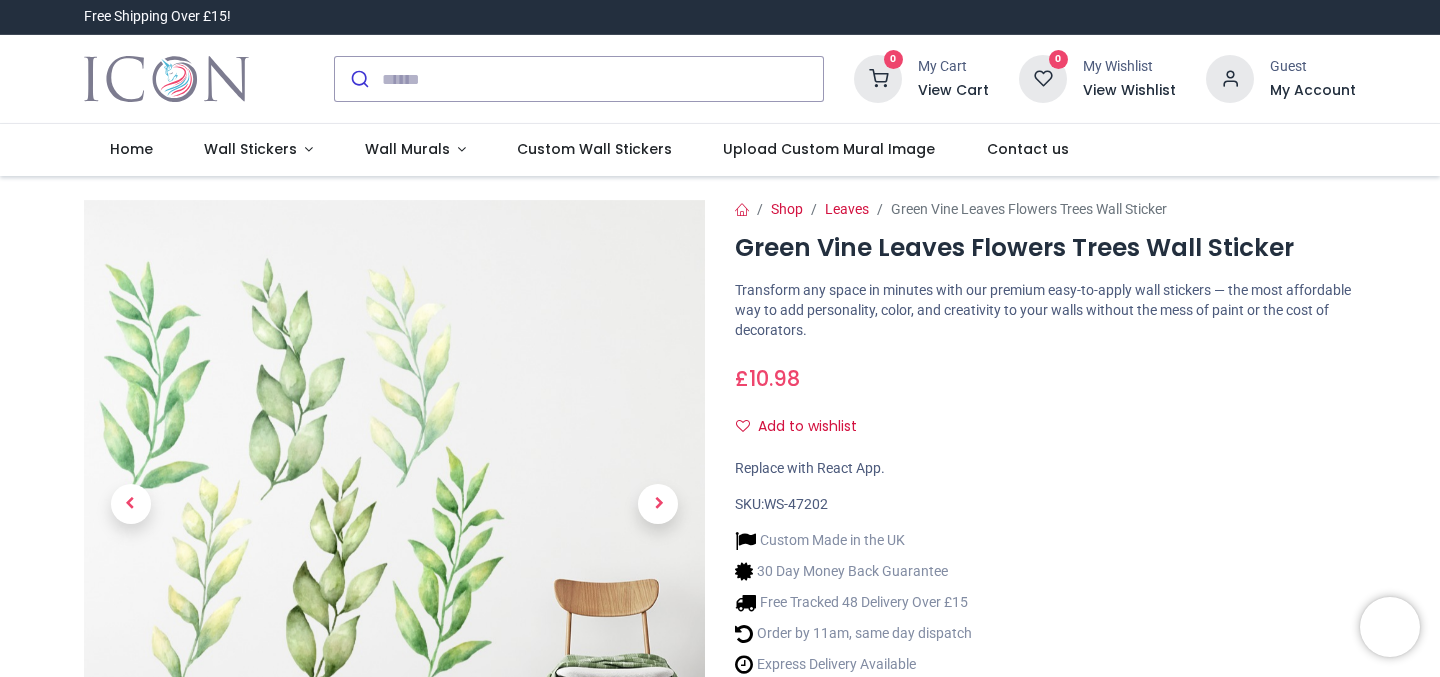 scroll, scrollTop: 0, scrollLeft: 0, axis: both 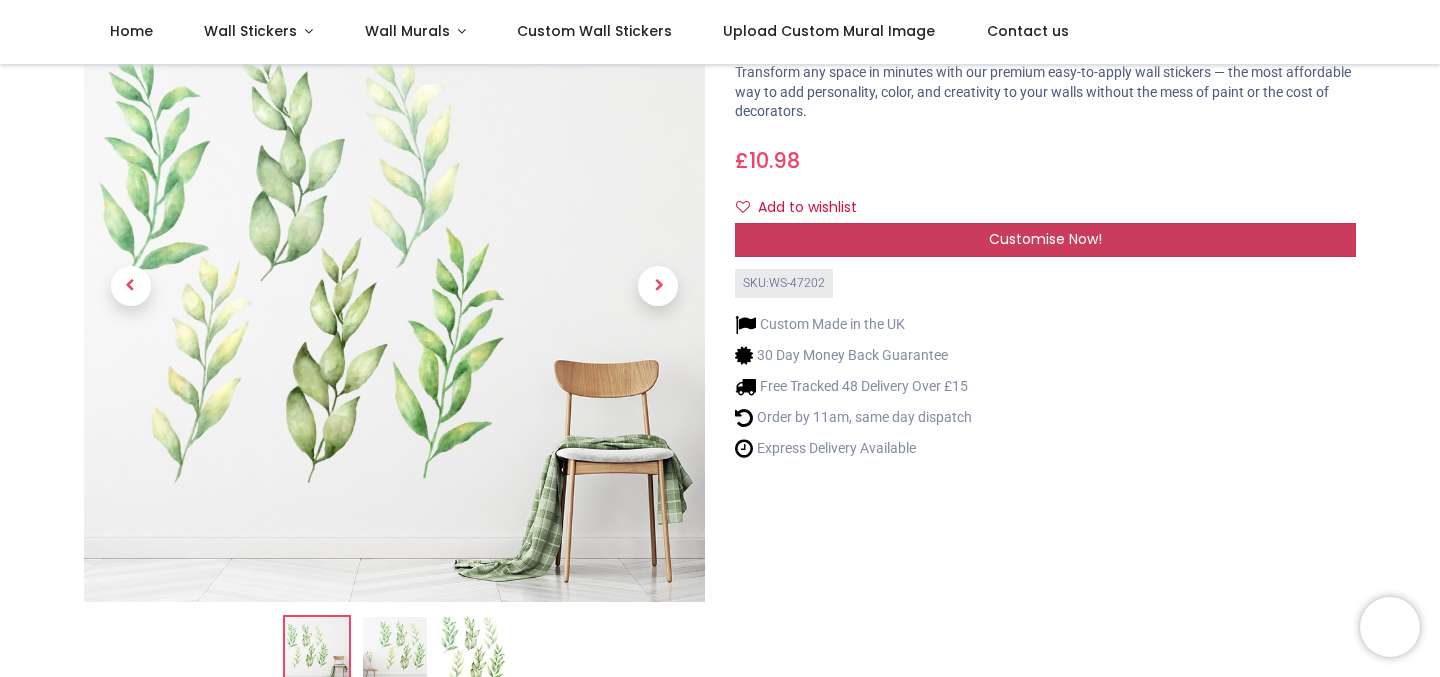 click on "Customise Now!" at bounding box center [1045, 240] 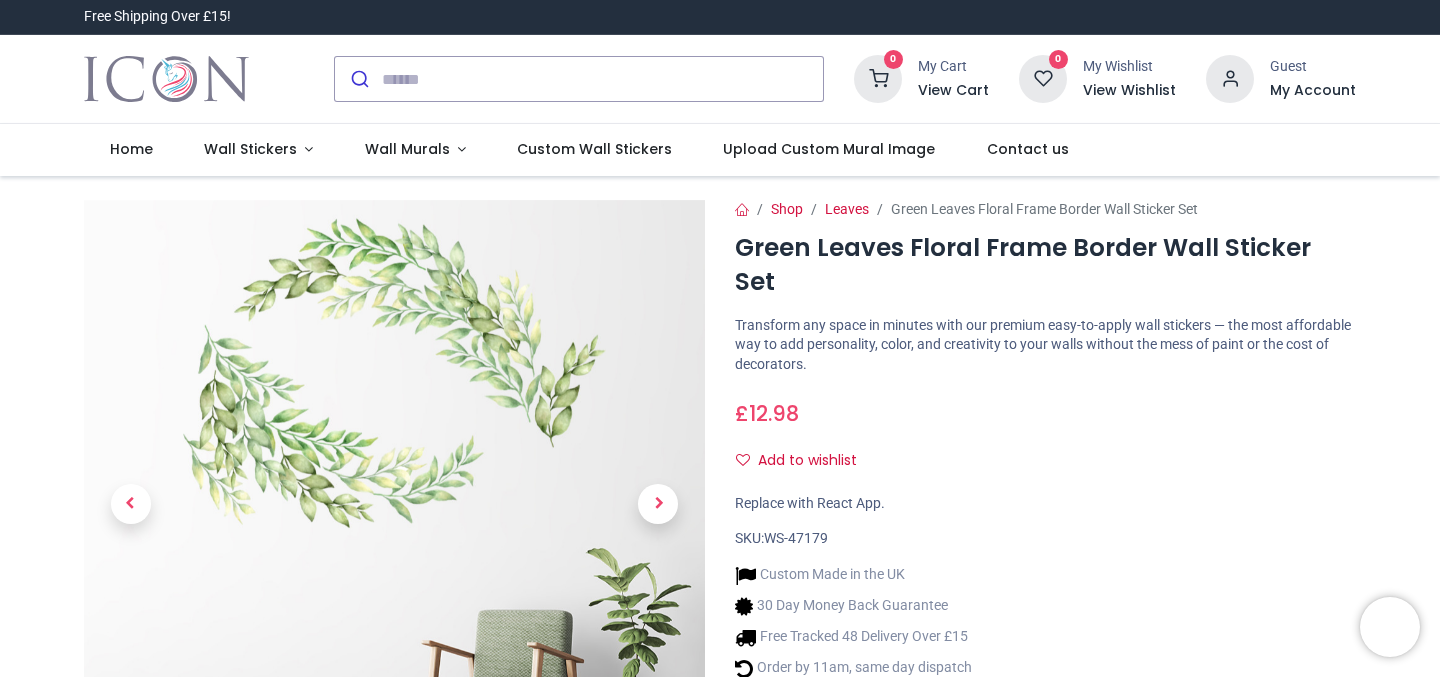 scroll, scrollTop: 0, scrollLeft: 0, axis: both 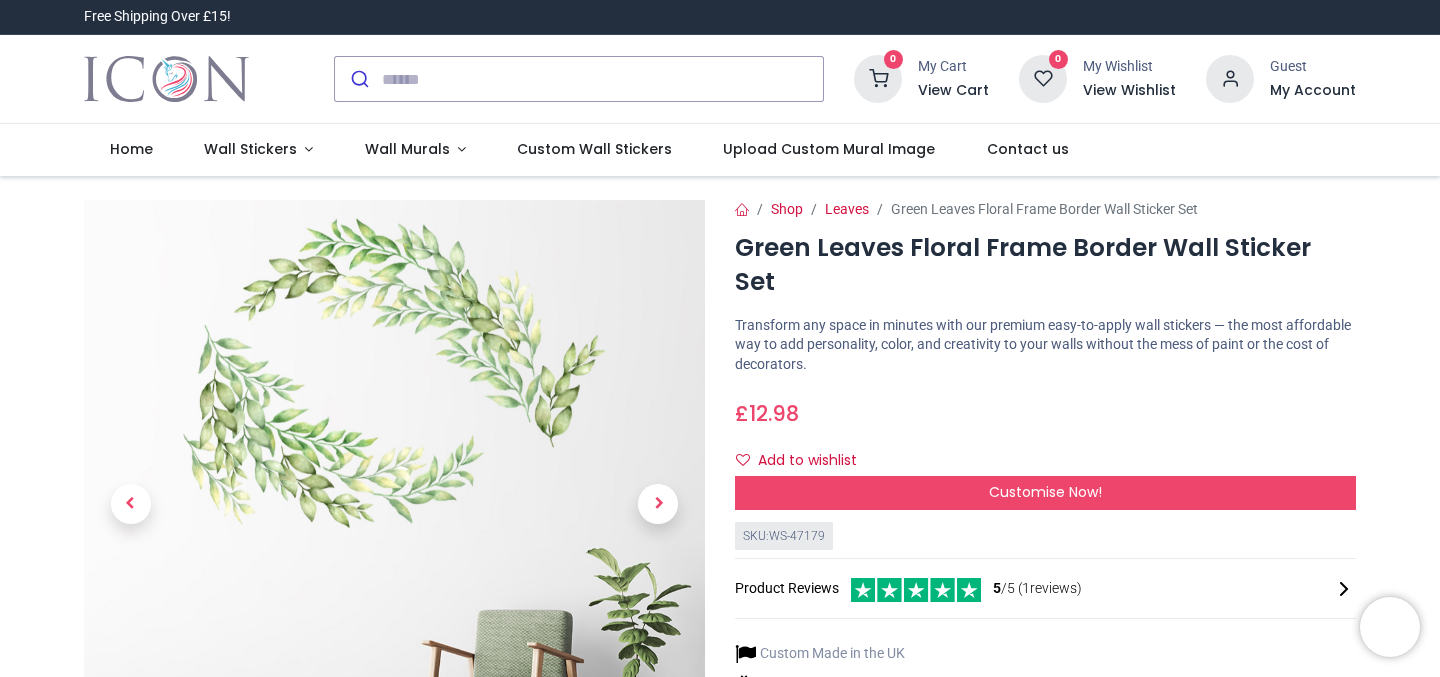 click on "Customise Now!" at bounding box center (1045, 493) 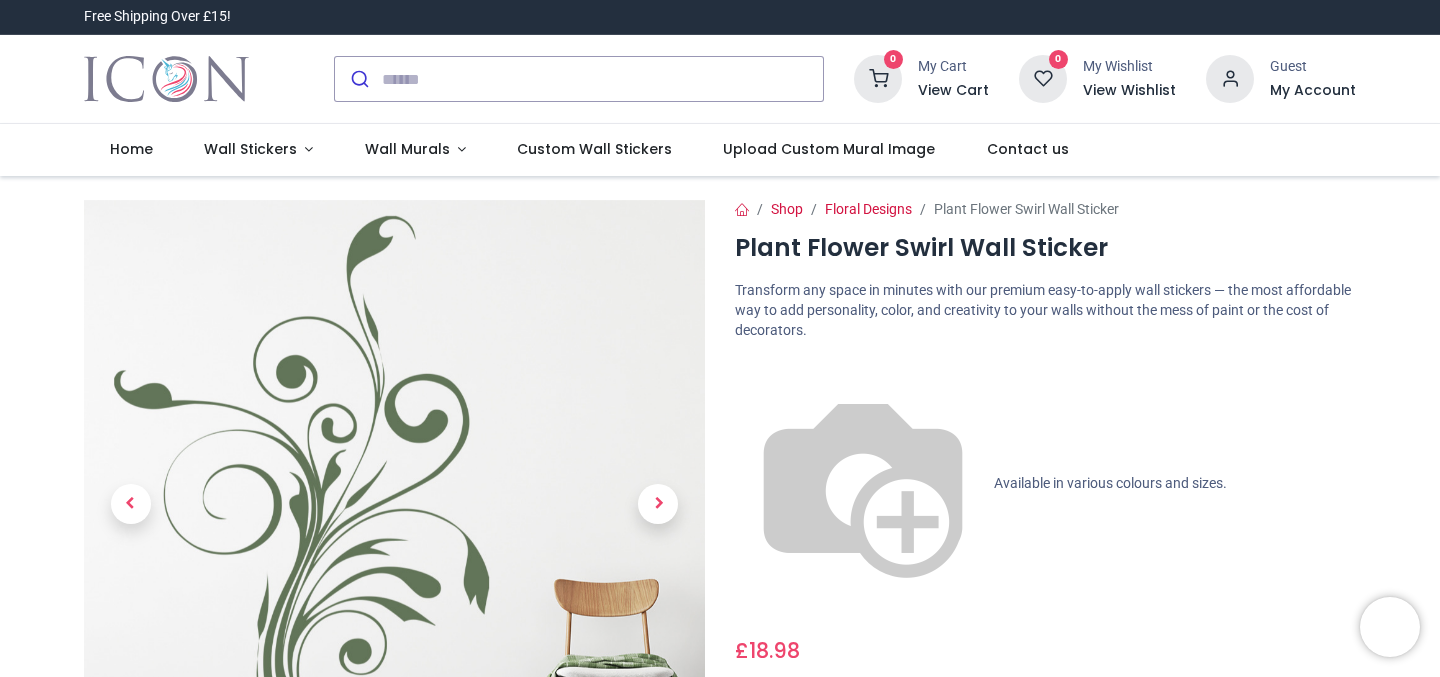 scroll, scrollTop: 0, scrollLeft: 0, axis: both 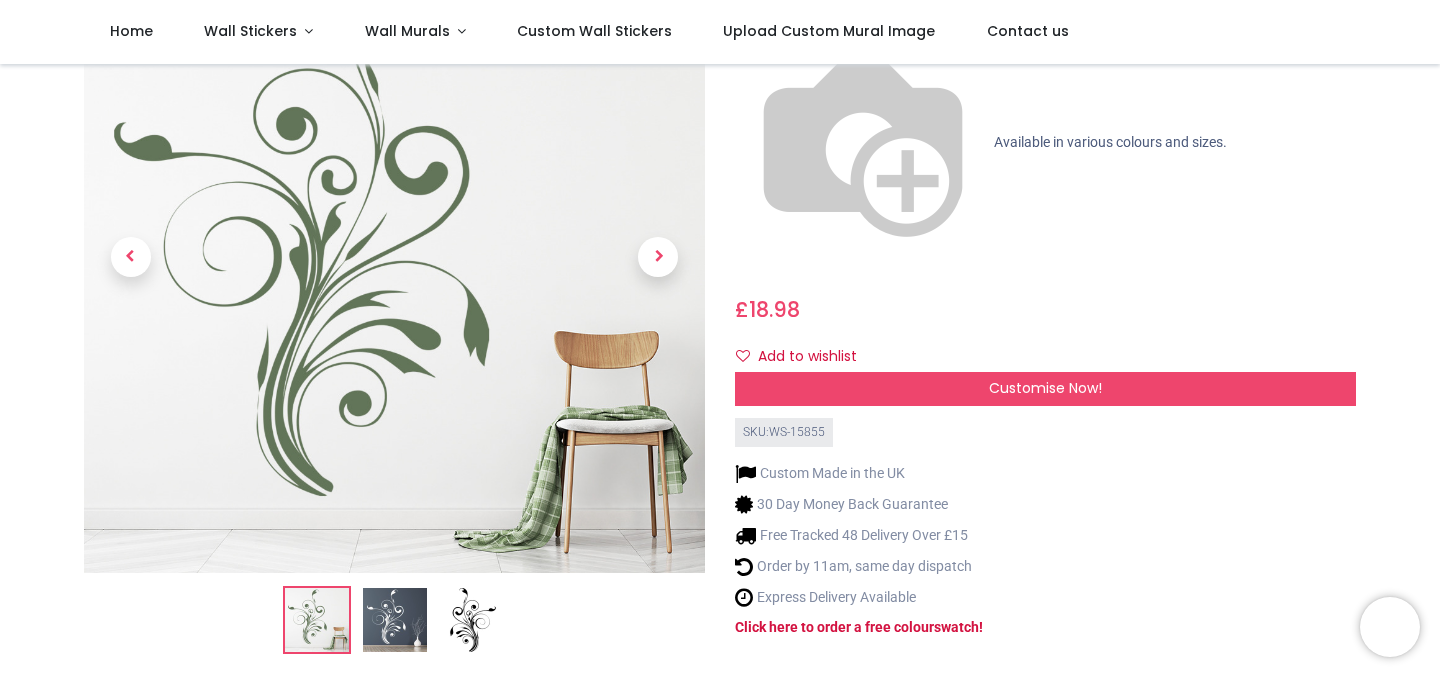 click at bounding box center (395, 619) 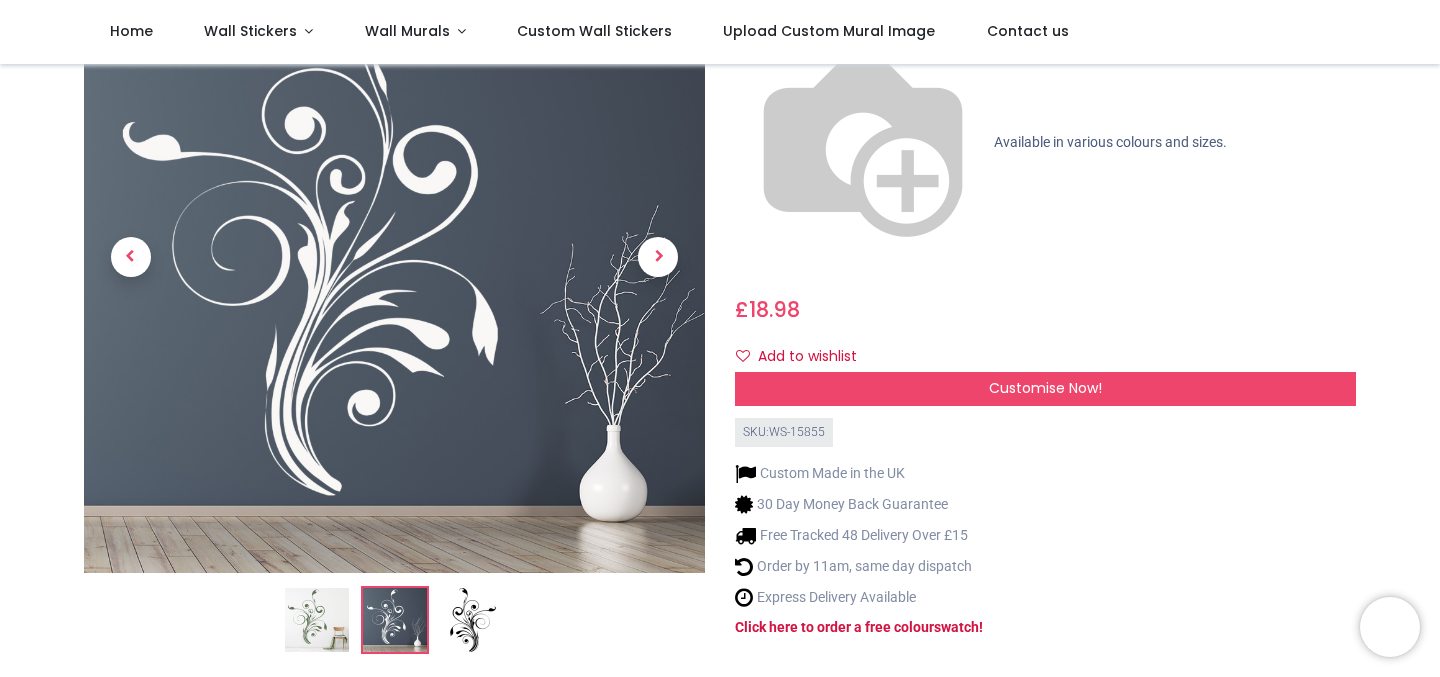 click at bounding box center [473, 619] 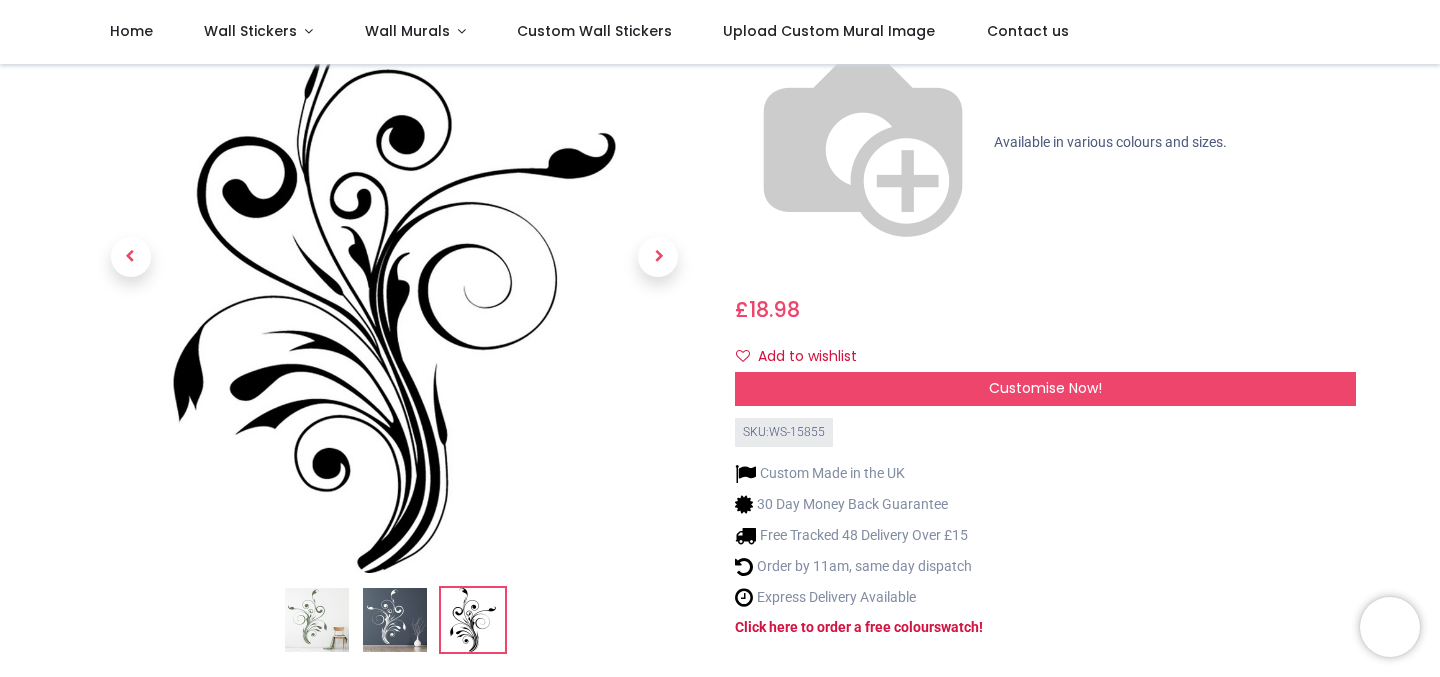 click at bounding box center (317, 619) 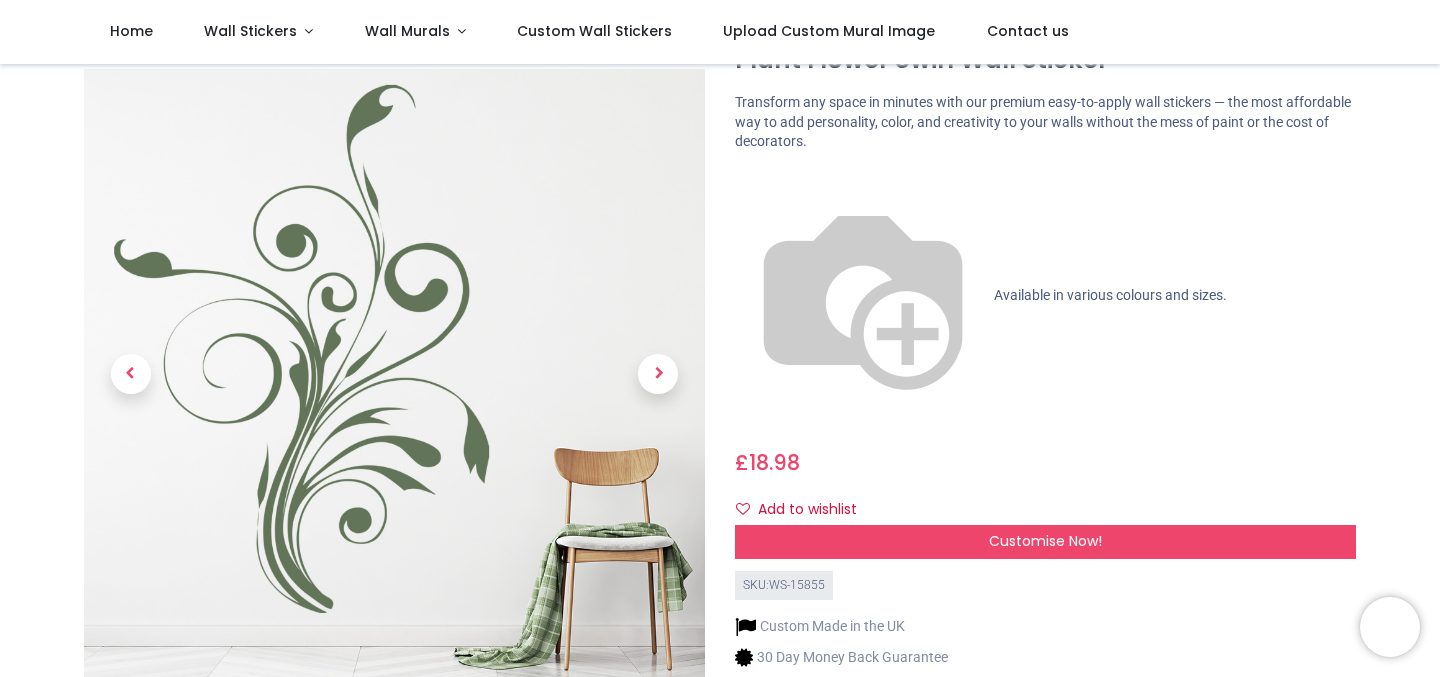 scroll, scrollTop: 49, scrollLeft: 0, axis: vertical 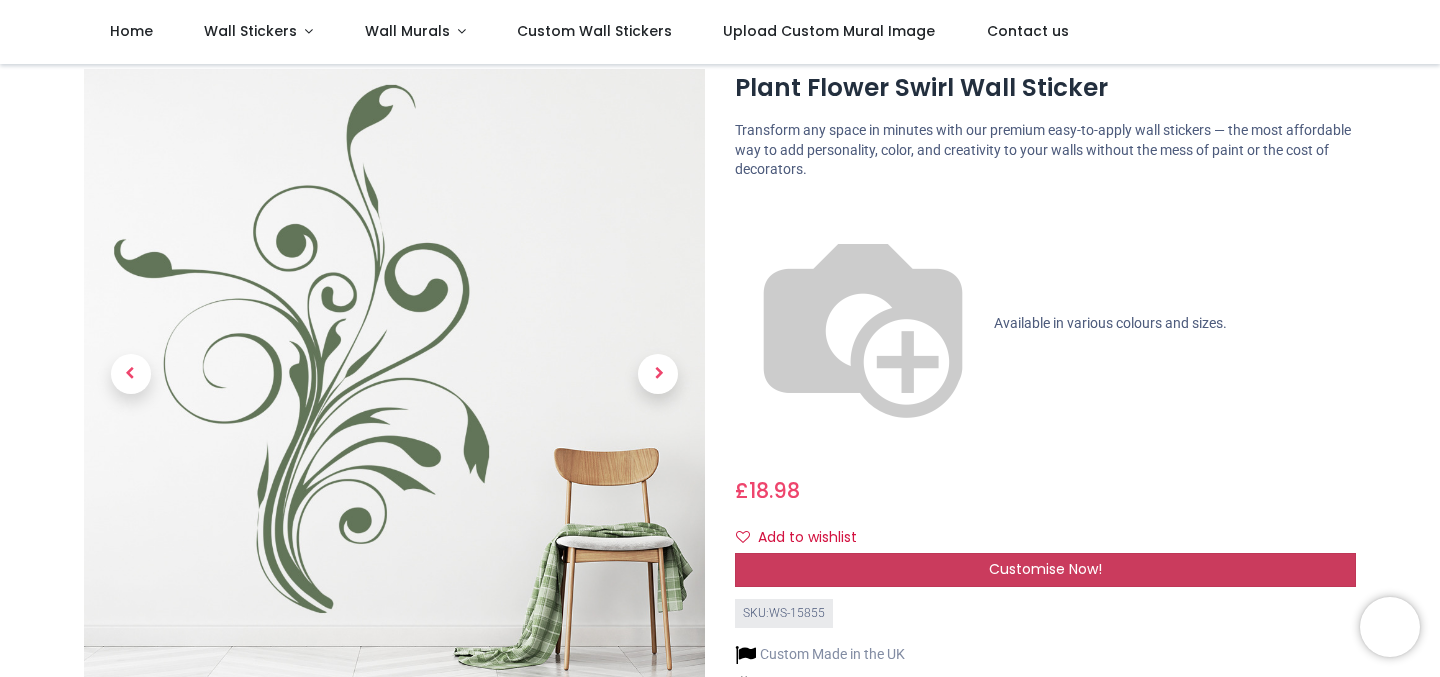 click on "Customise Now!" at bounding box center [1045, 570] 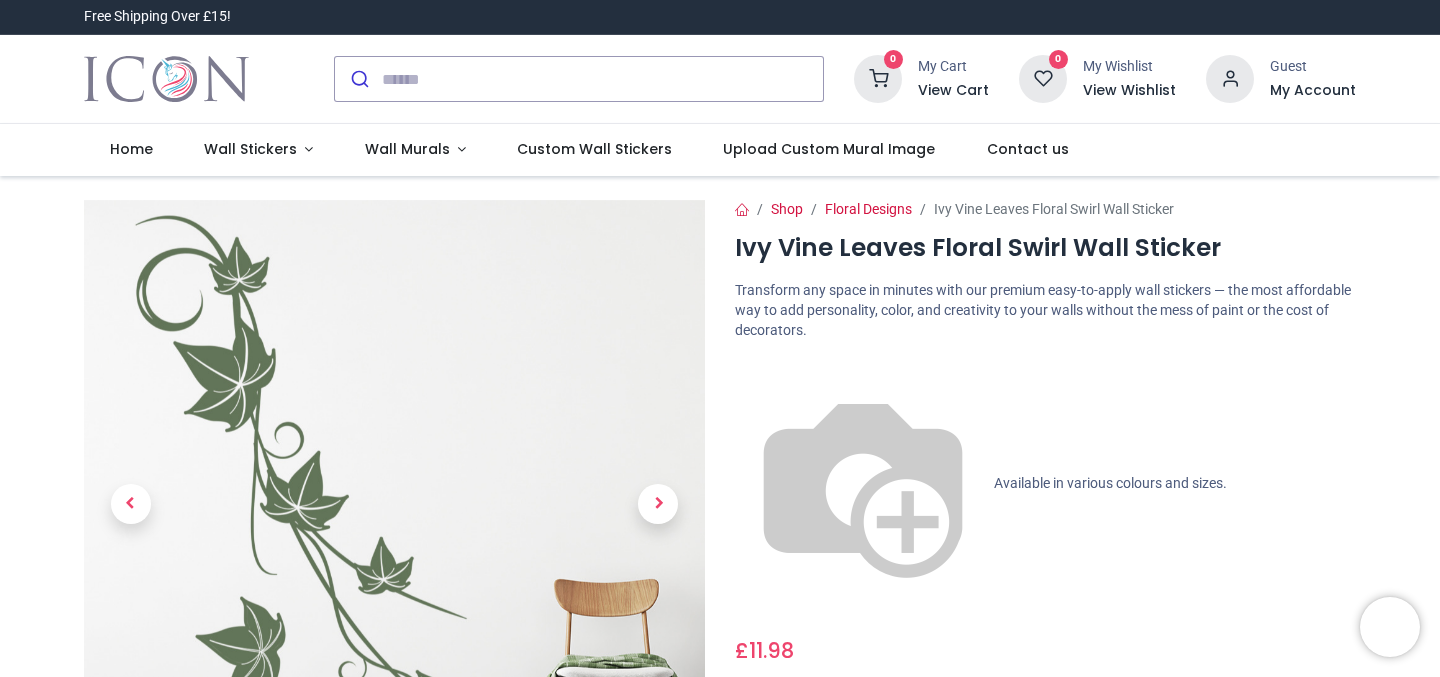 scroll, scrollTop: 0, scrollLeft: 0, axis: both 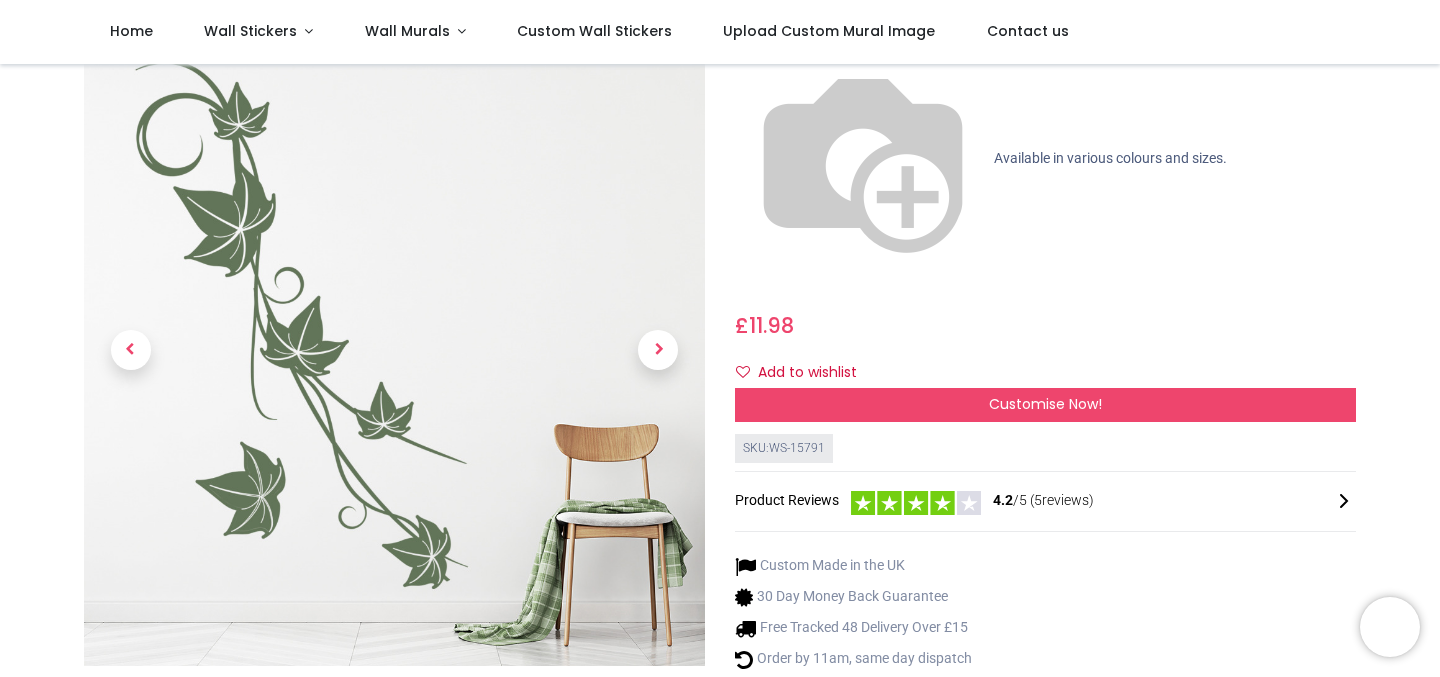 click on "Customise Now!" at bounding box center (1045, 405) 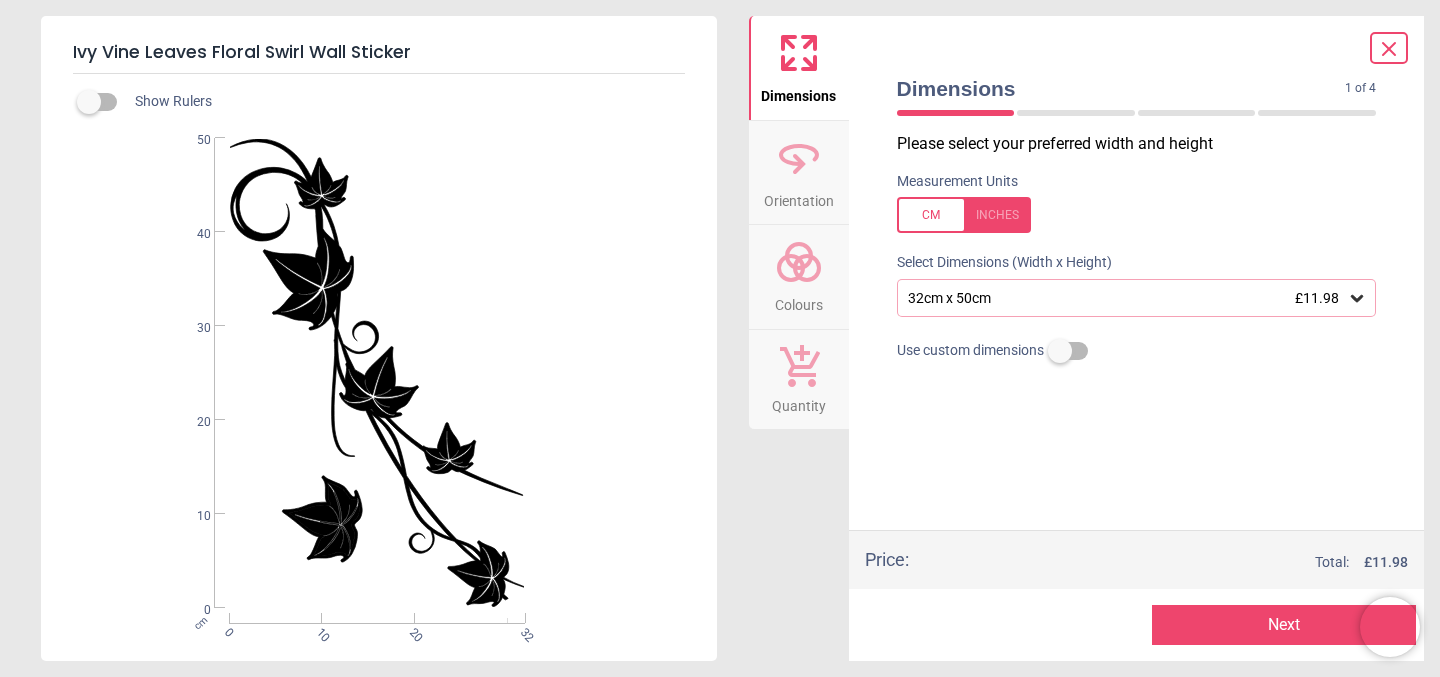 click on "32cm  x  50cm       £11.98" at bounding box center [1127, 298] 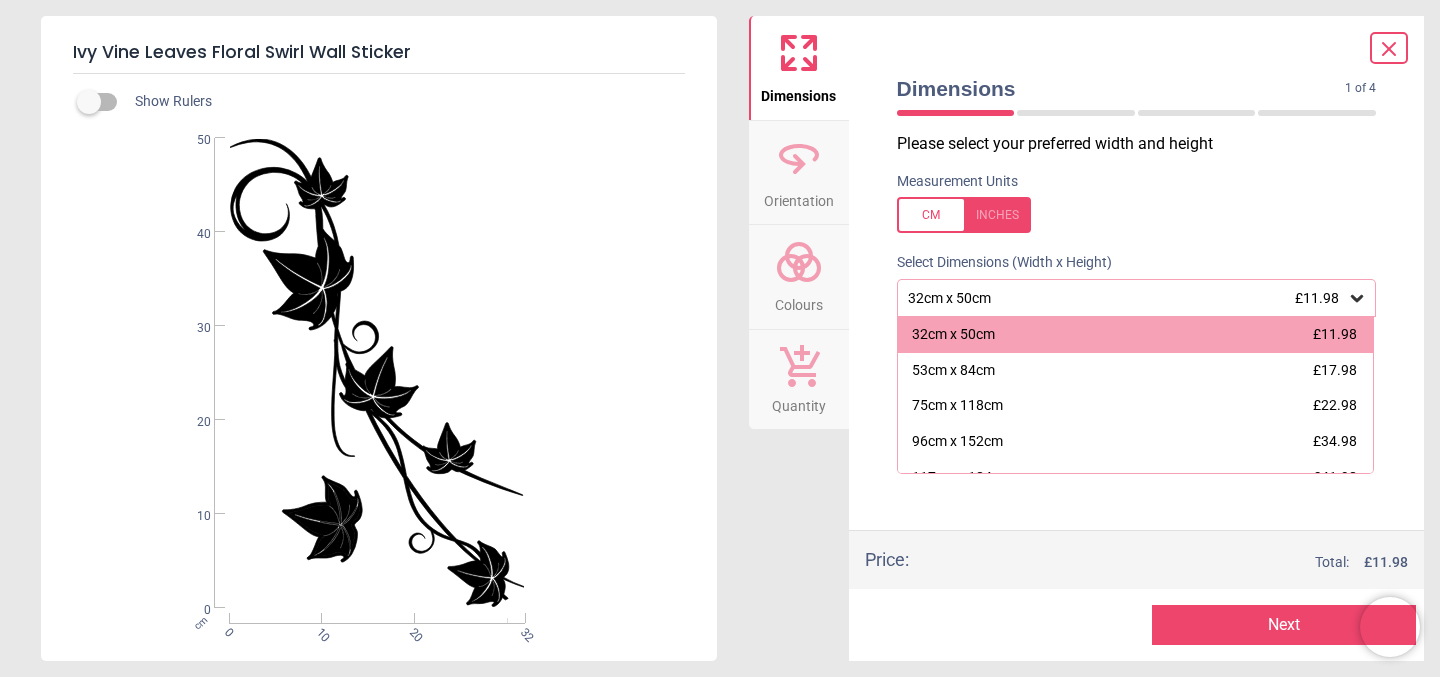 click on "Dimensions Orientation Colours Quantity" at bounding box center [799, 338] 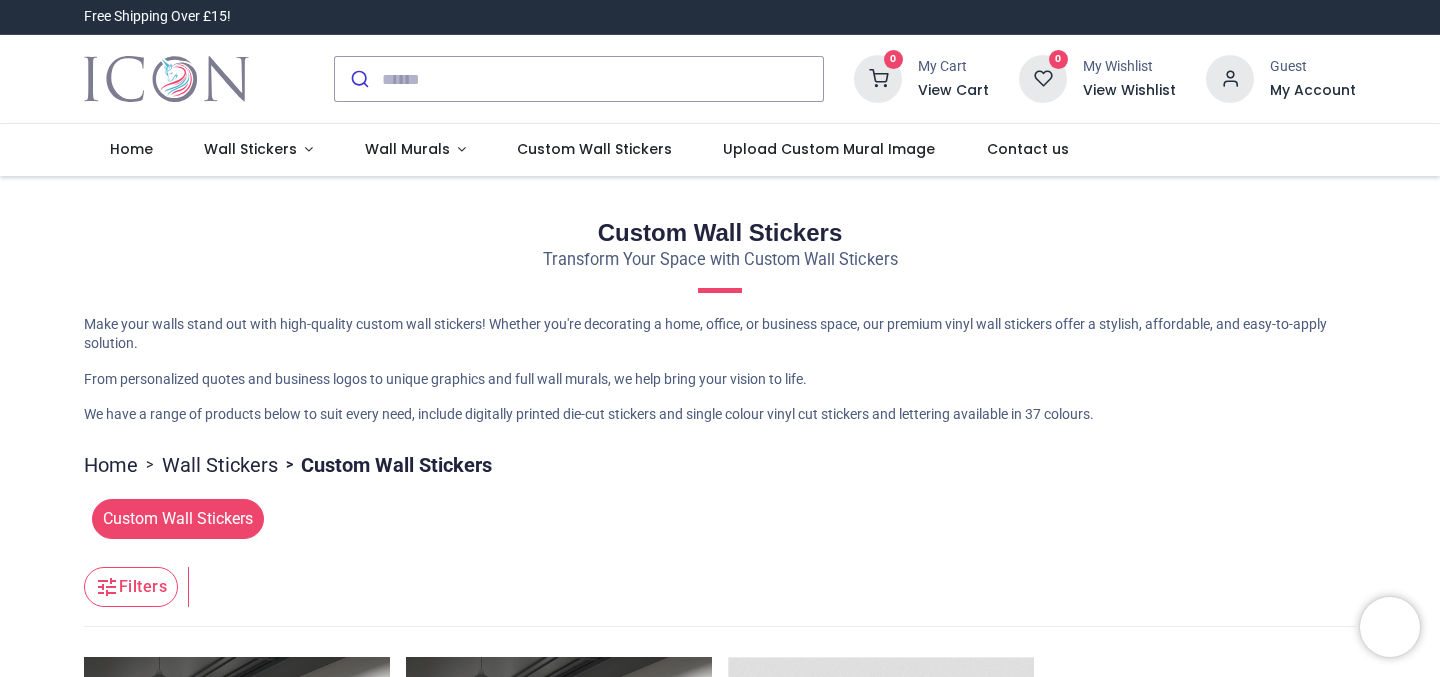 scroll, scrollTop: 0, scrollLeft: 0, axis: both 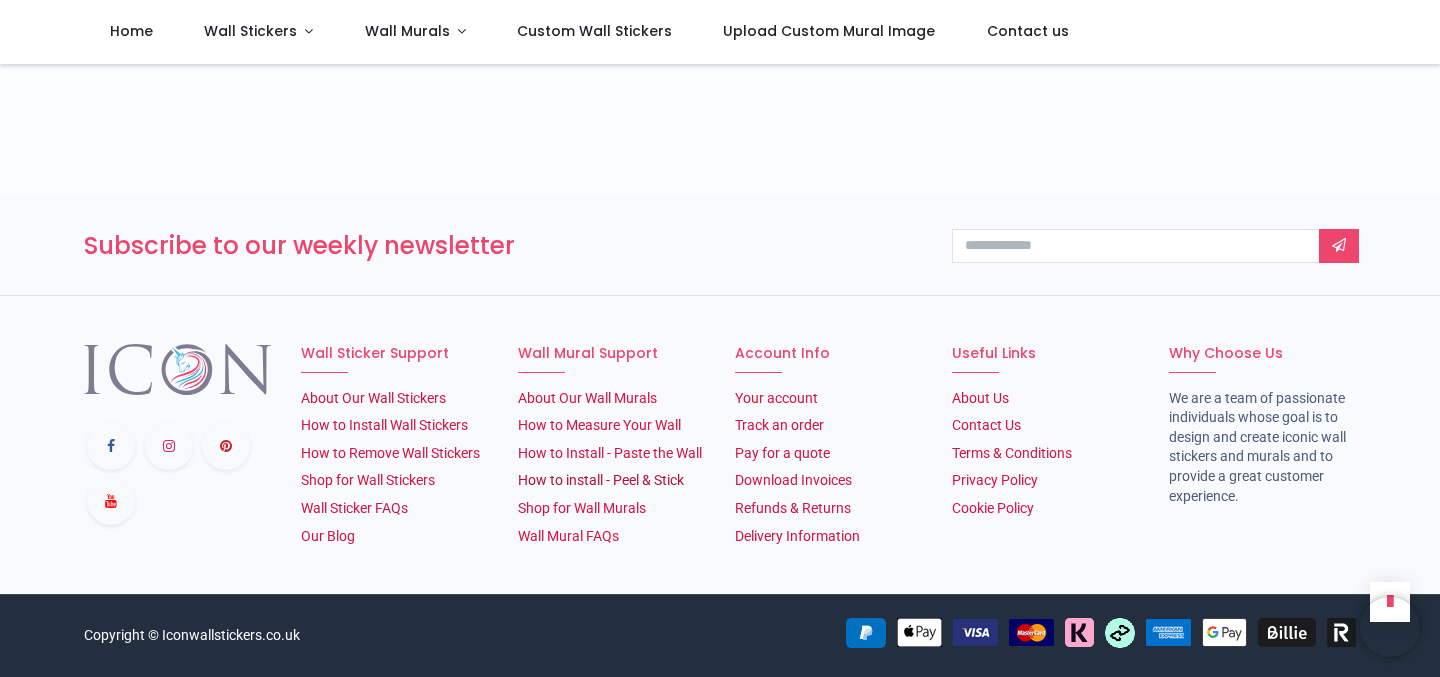 click on "How to install - Peel & Stick" at bounding box center (601, 480) 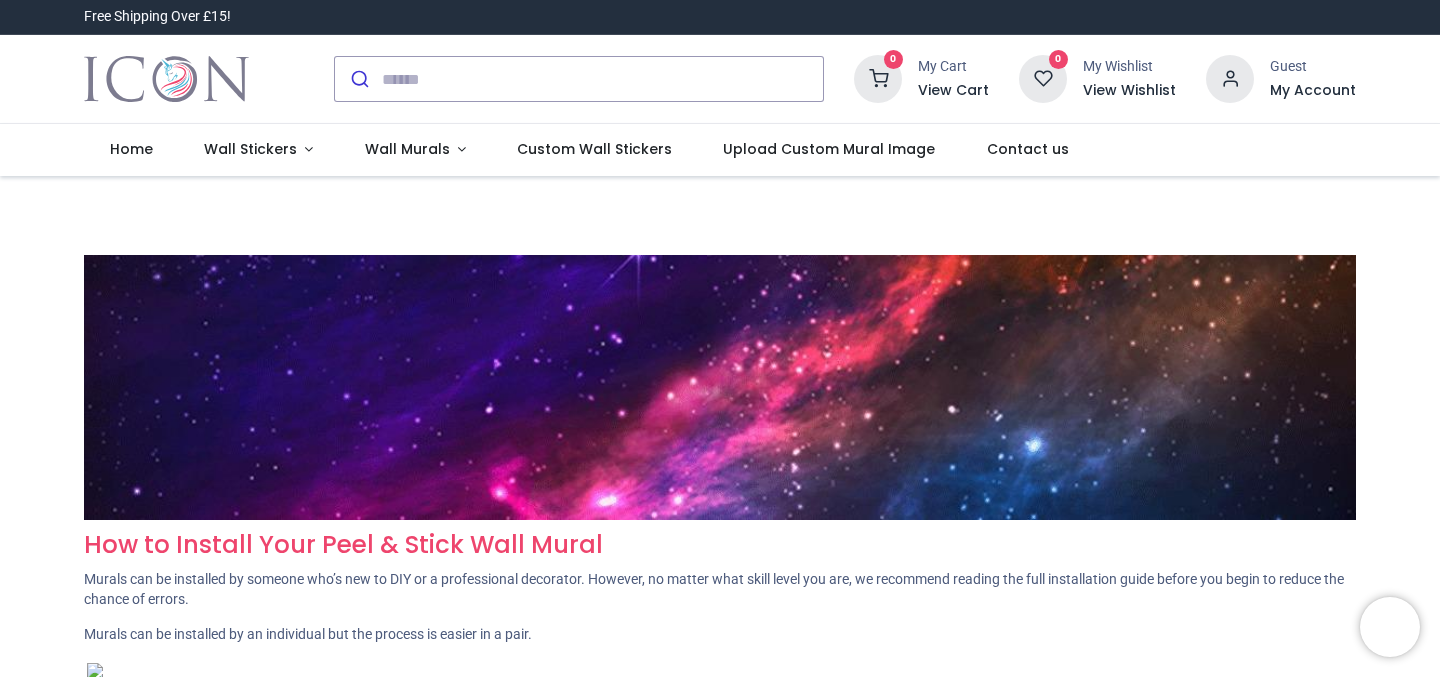 scroll, scrollTop: 0, scrollLeft: 0, axis: both 